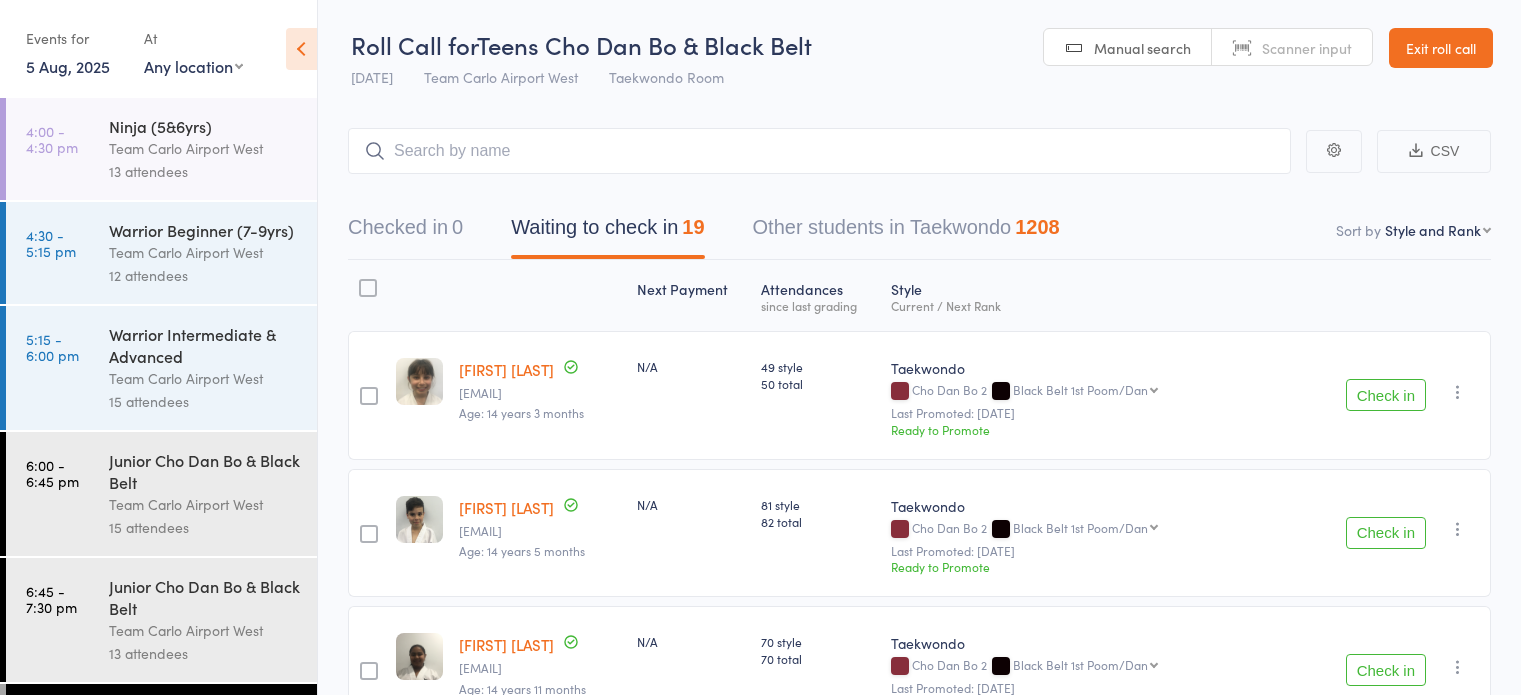 scroll, scrollTop: 0, scrollLeft: 0, axis: both 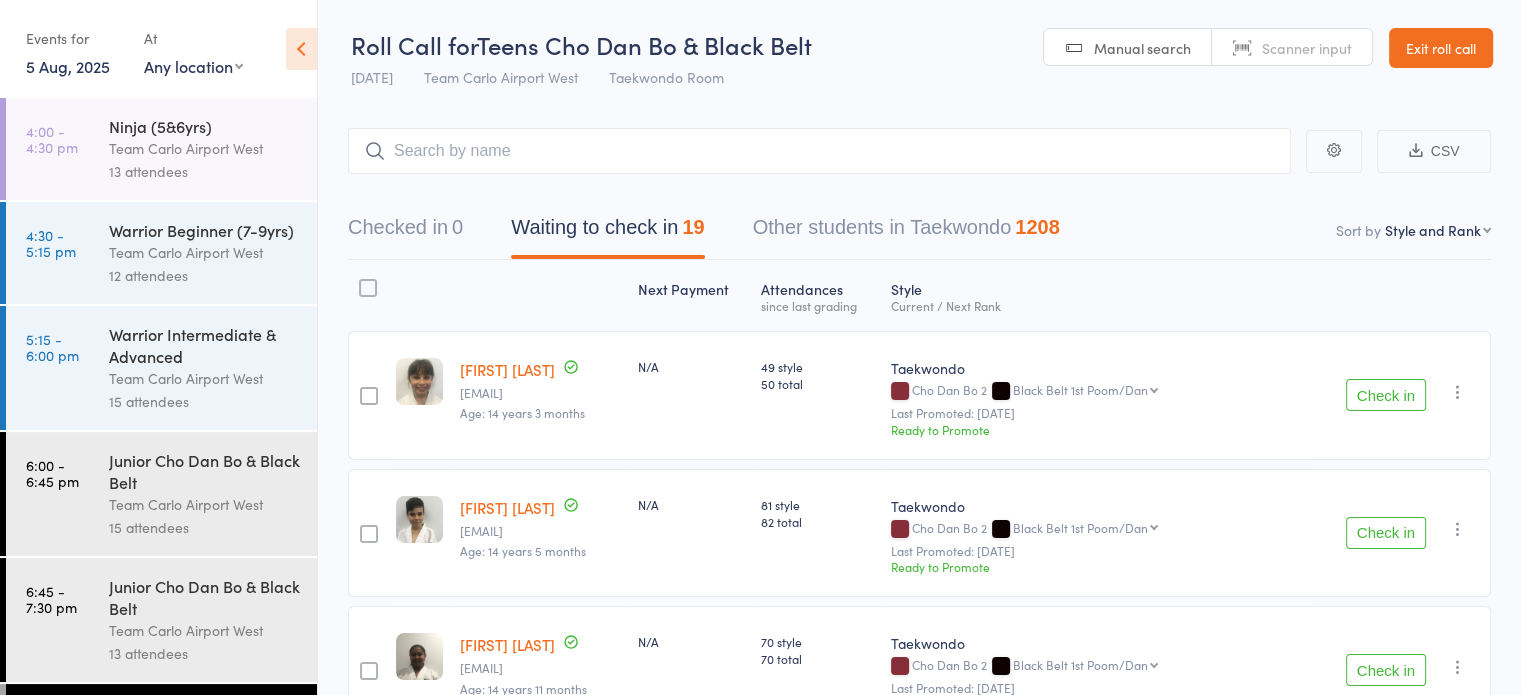 click on "Exit roll call" at bounding box center (1441, 48) 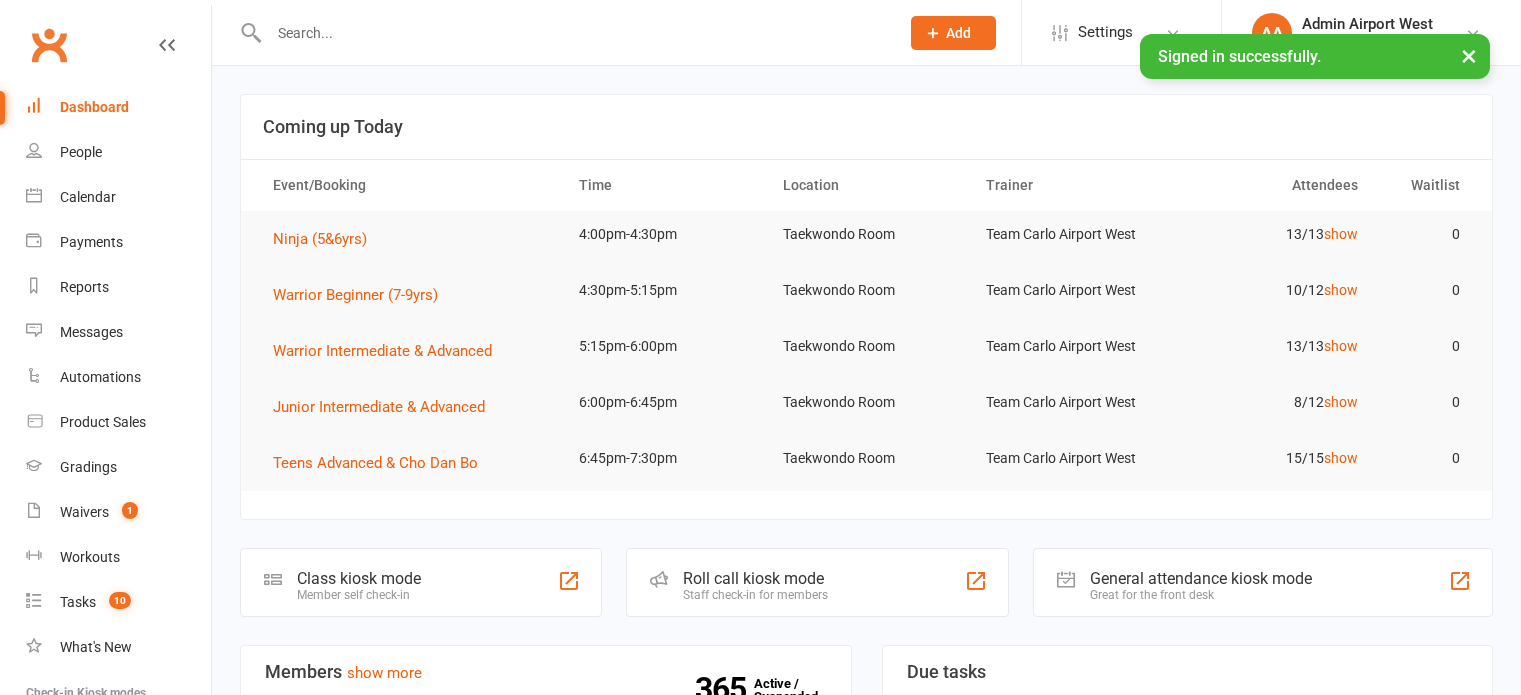 scroll, scrollTop: 0, scrollLeft: 0, axis: both 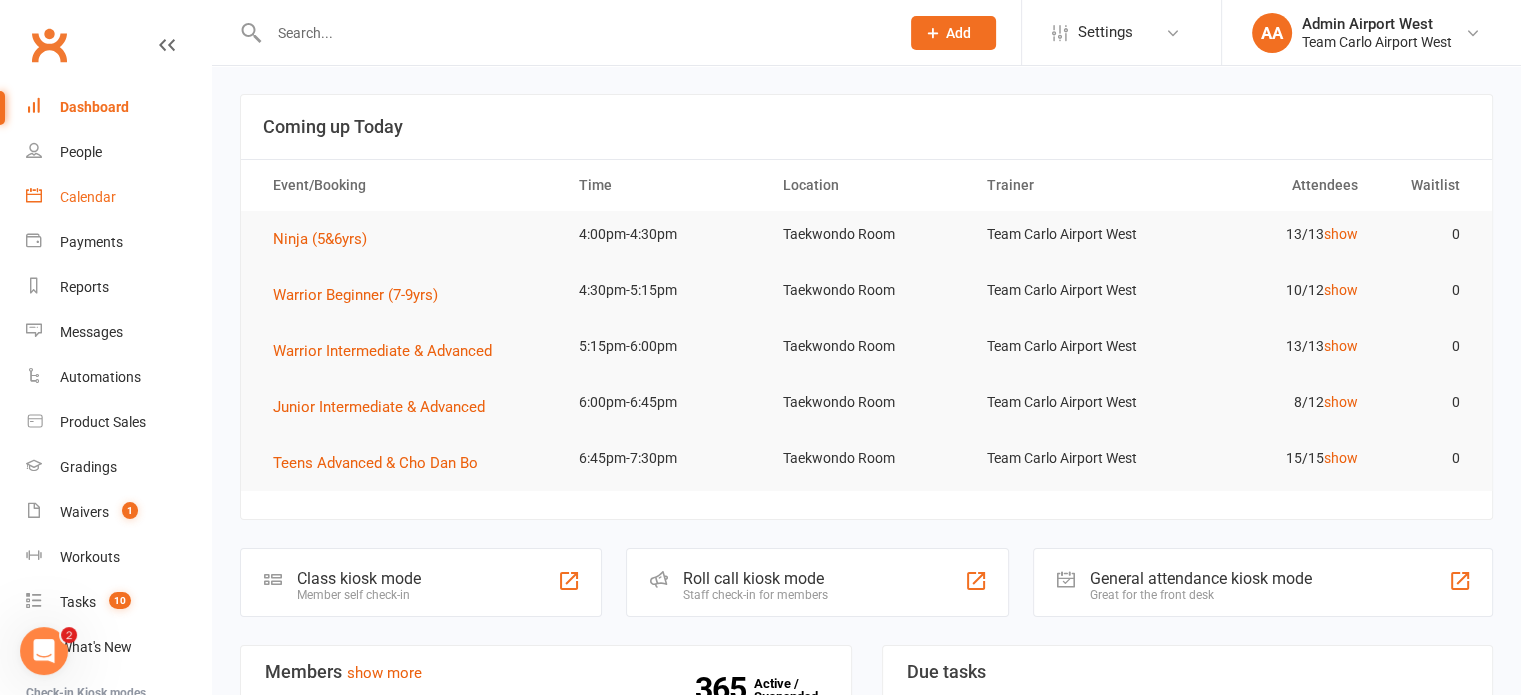 click on "Calendar" at bounding box center (88, 197) 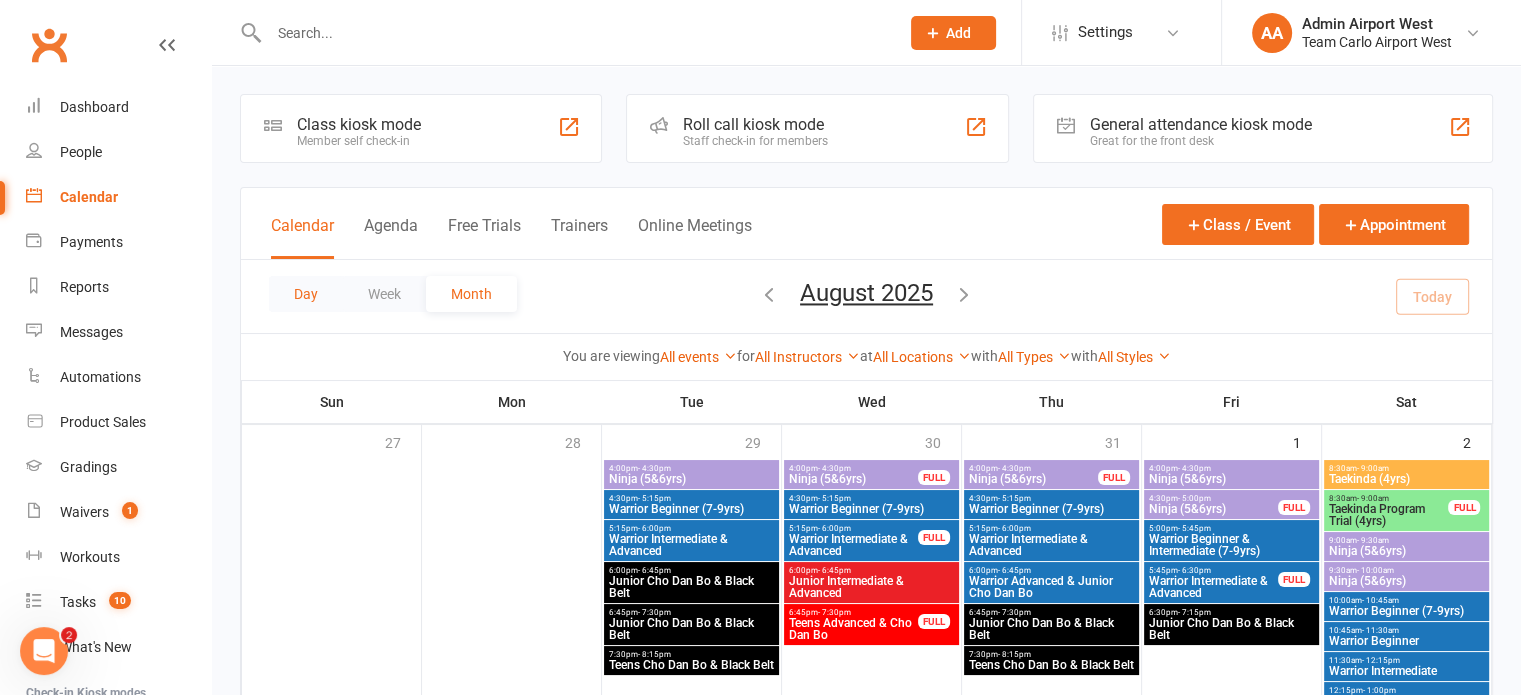 click on "Day" at bounding box center (306, 294) 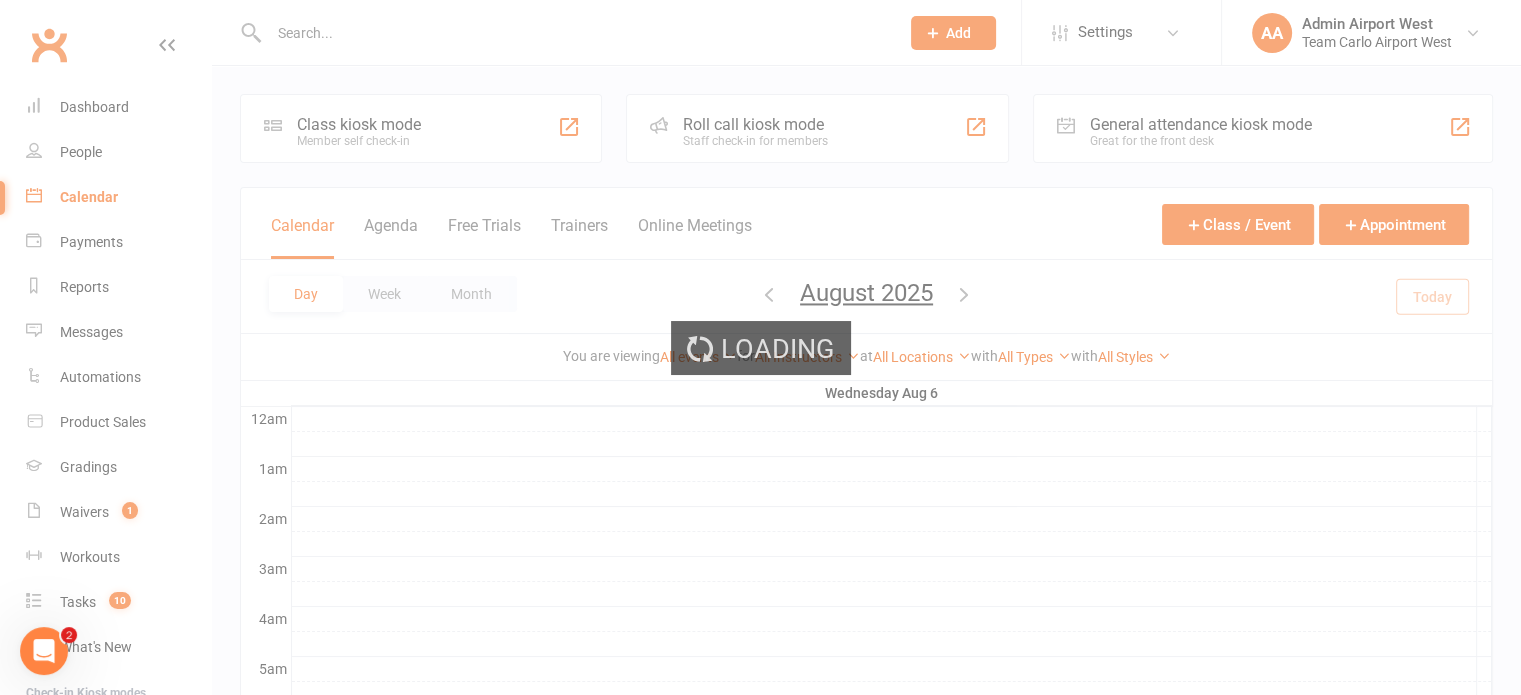 scroll, scrollTop: 0, scrollLeft: 0, axis: both 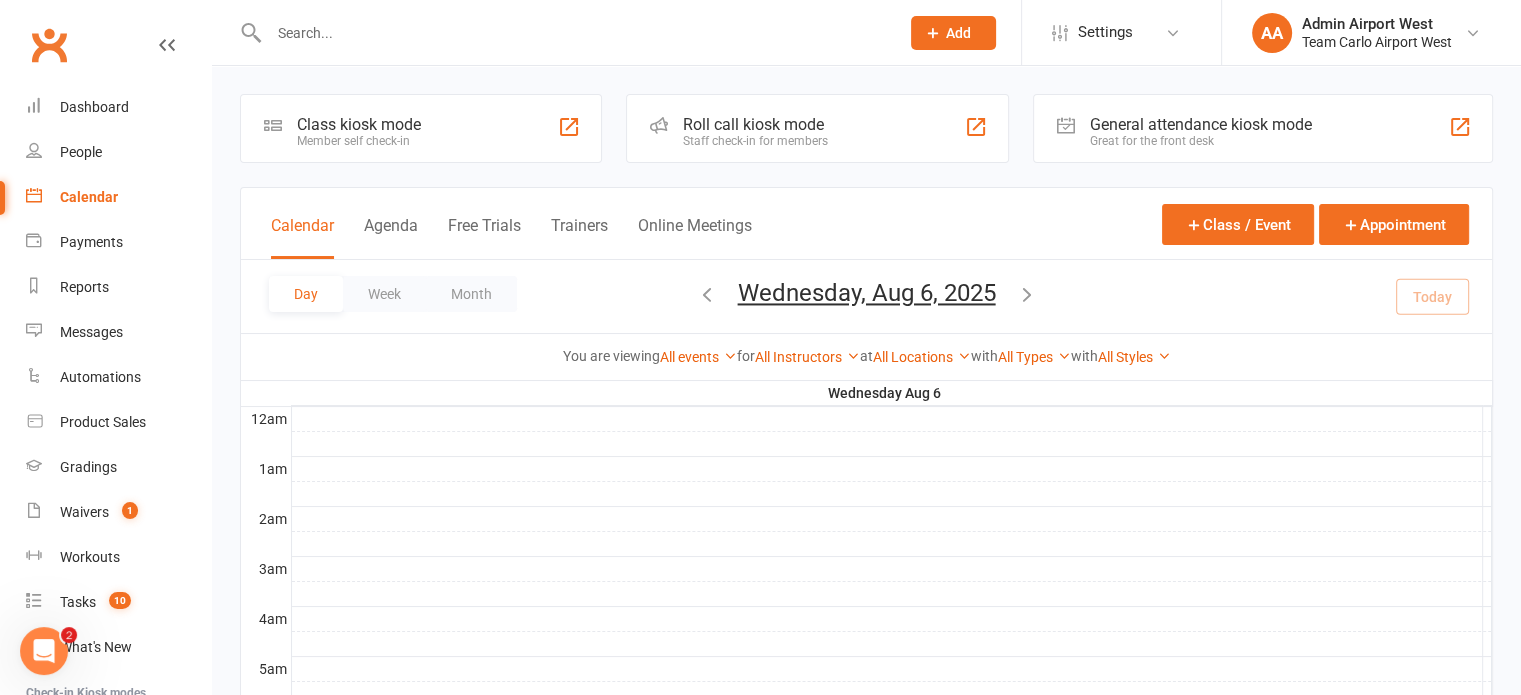 click on "Wednesday, Aug 6, 2025" at bounding box center (867, 293) 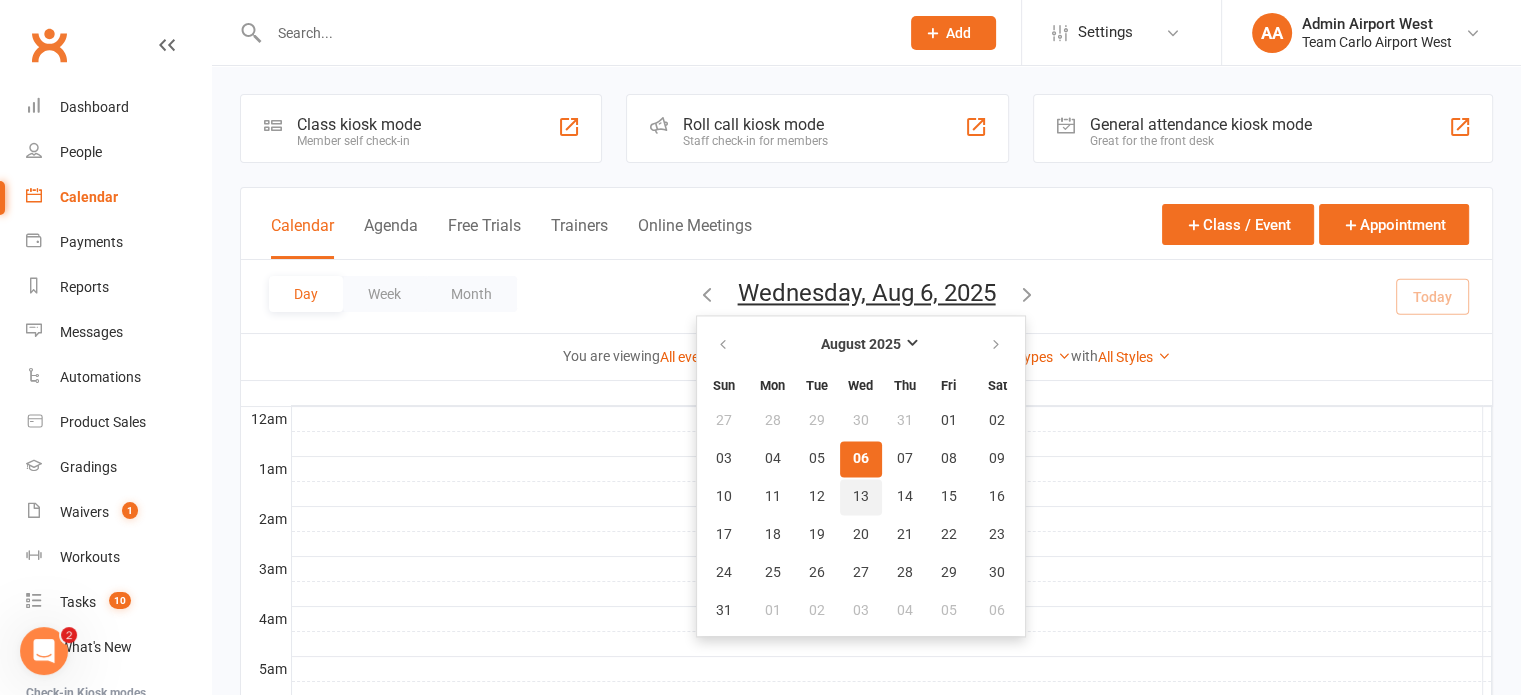 click on "13" at bounding box center (861, 497) 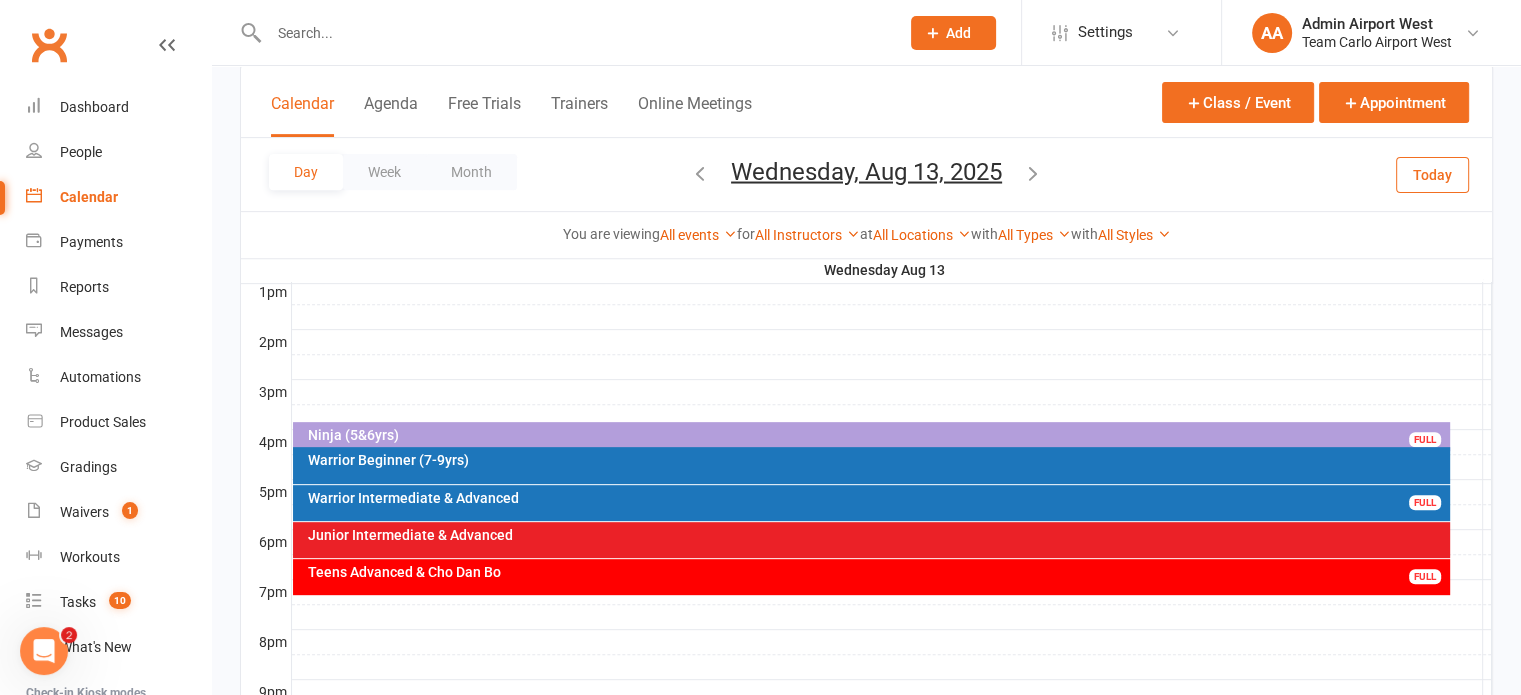 scroll, scrollTop: 900, scrollLeft: 0, axis: vertical 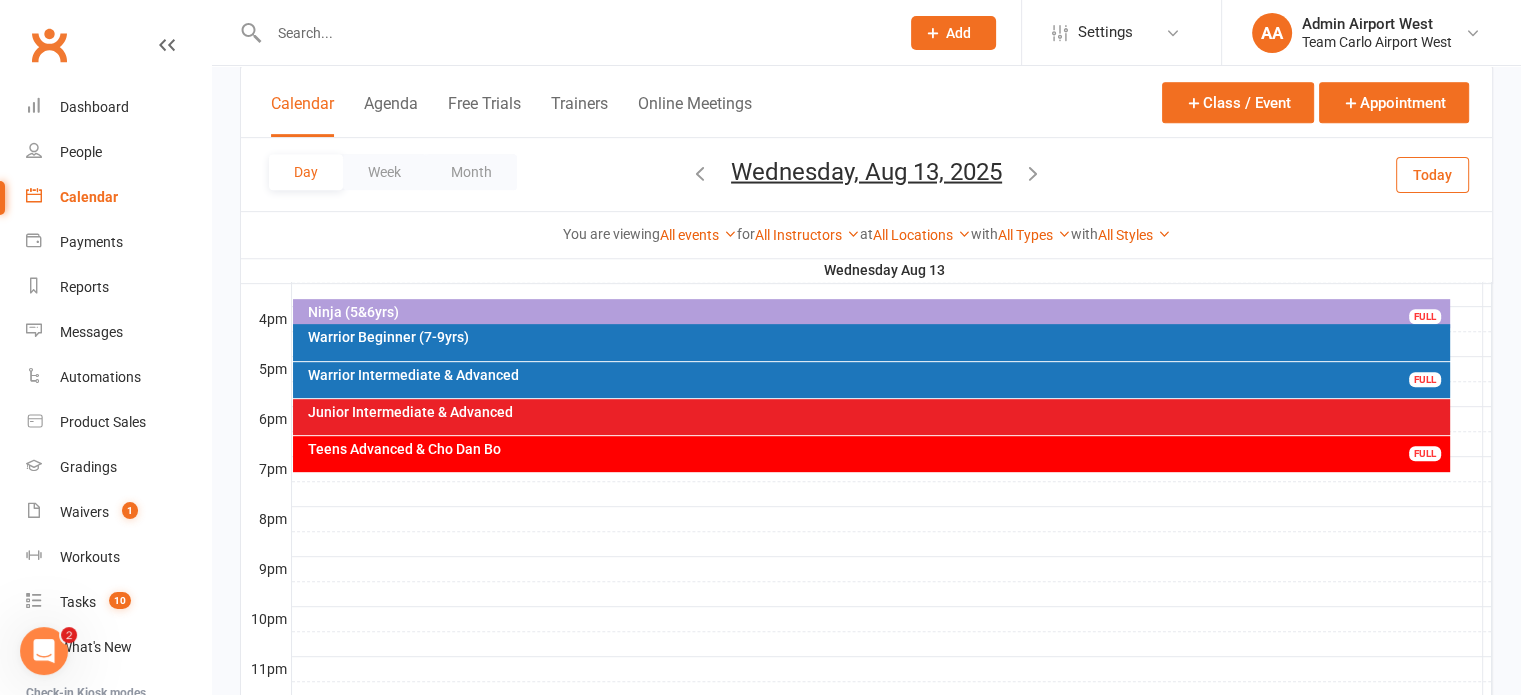 click on "Warrior Beginner (7-9yrs)" at bounding box center (876, 337) 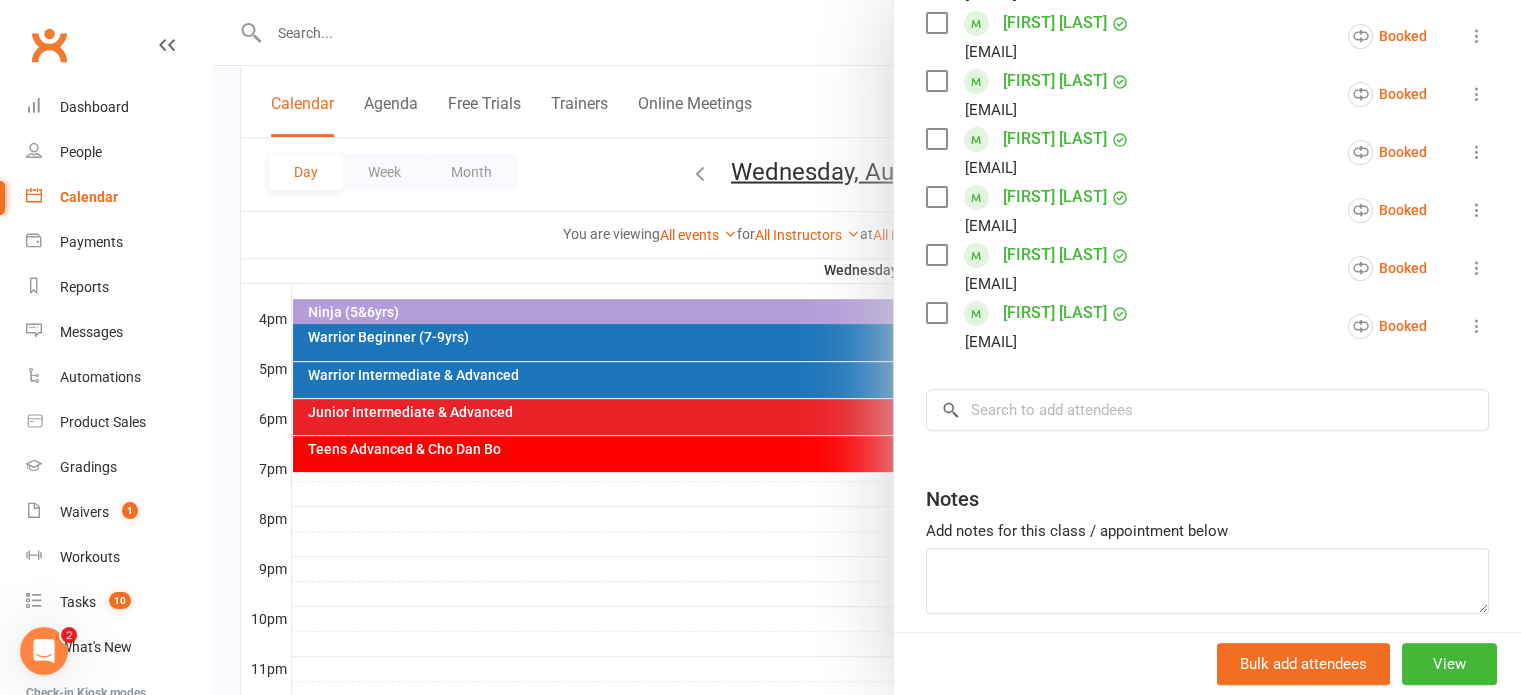 scroll, scrollTop: 600, scrollLeft: 0, axis: vertical 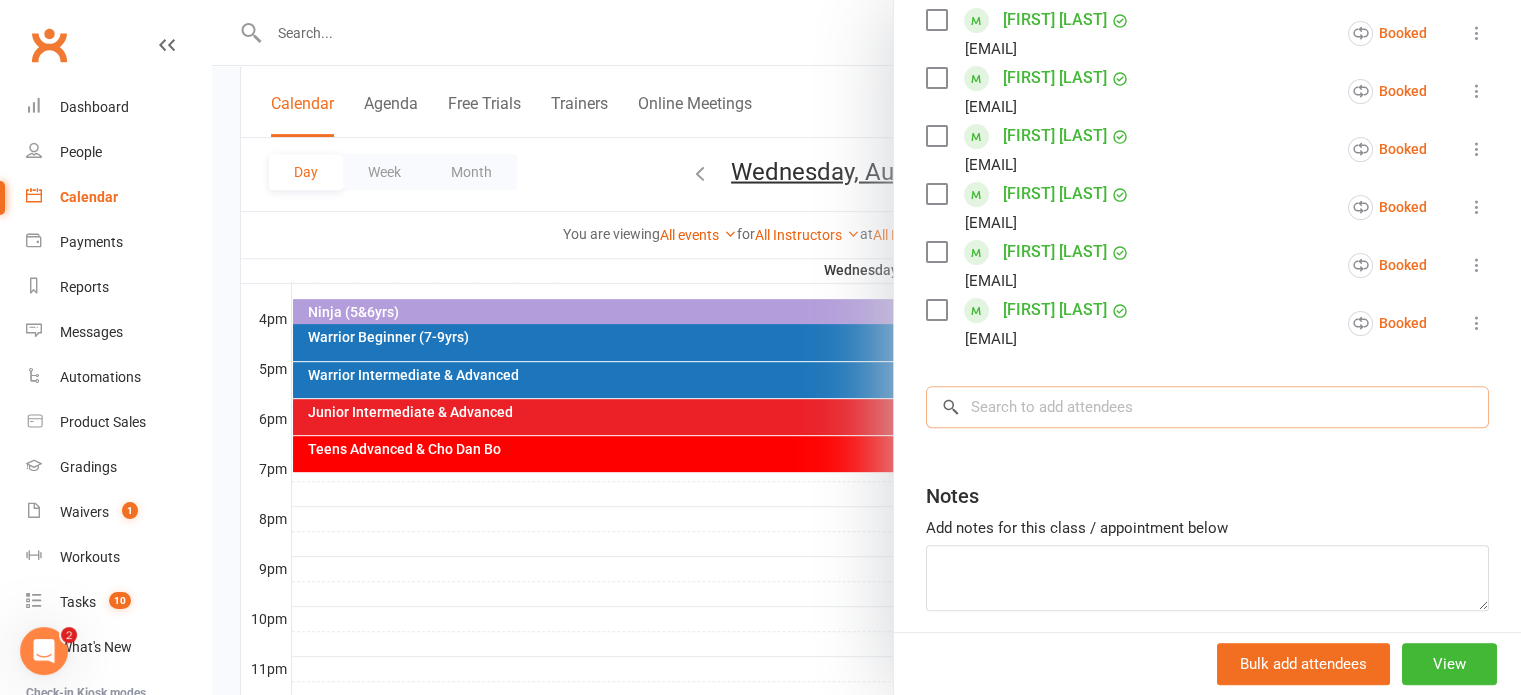 click at bounding box center (1207, 407) 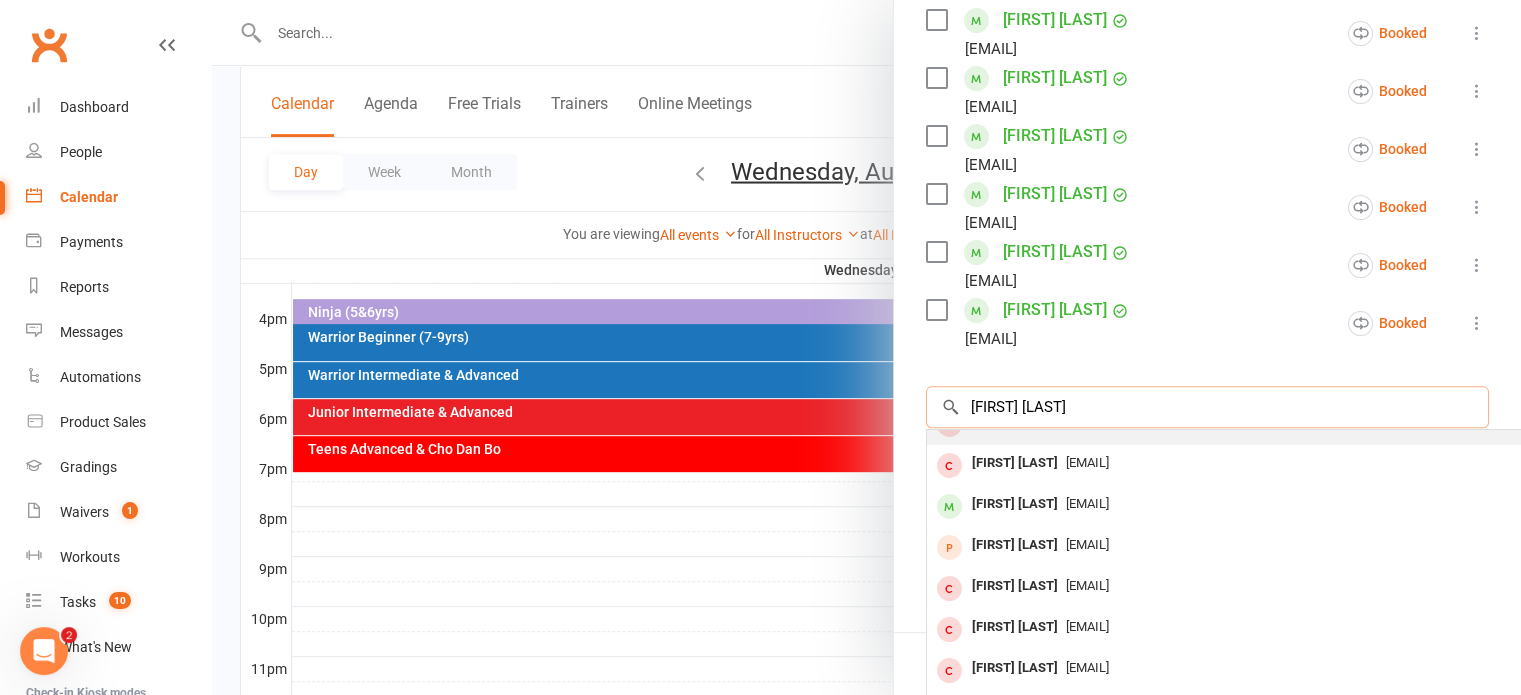 scroll, scrollTop: 109, scrollLeft: 0, axis: vertical 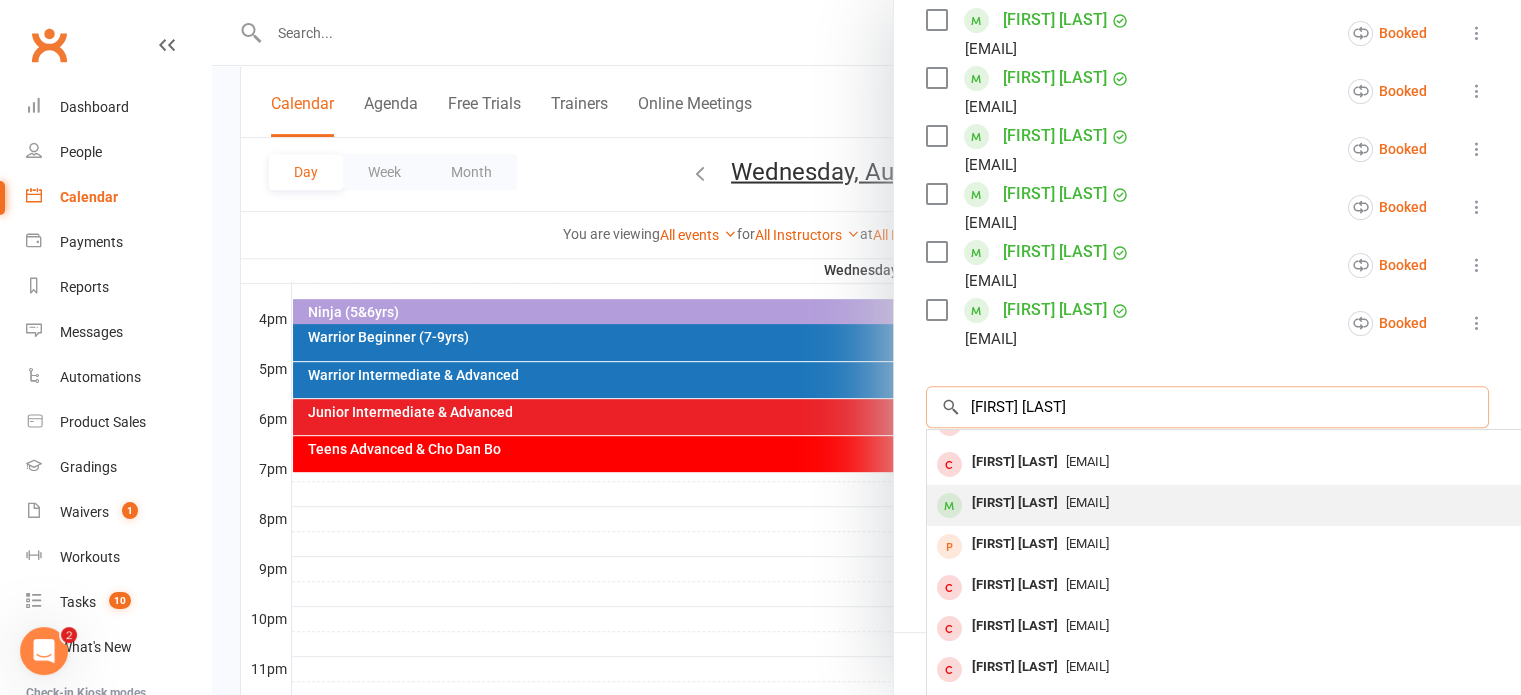 type on "[FIRST] [LAST]" 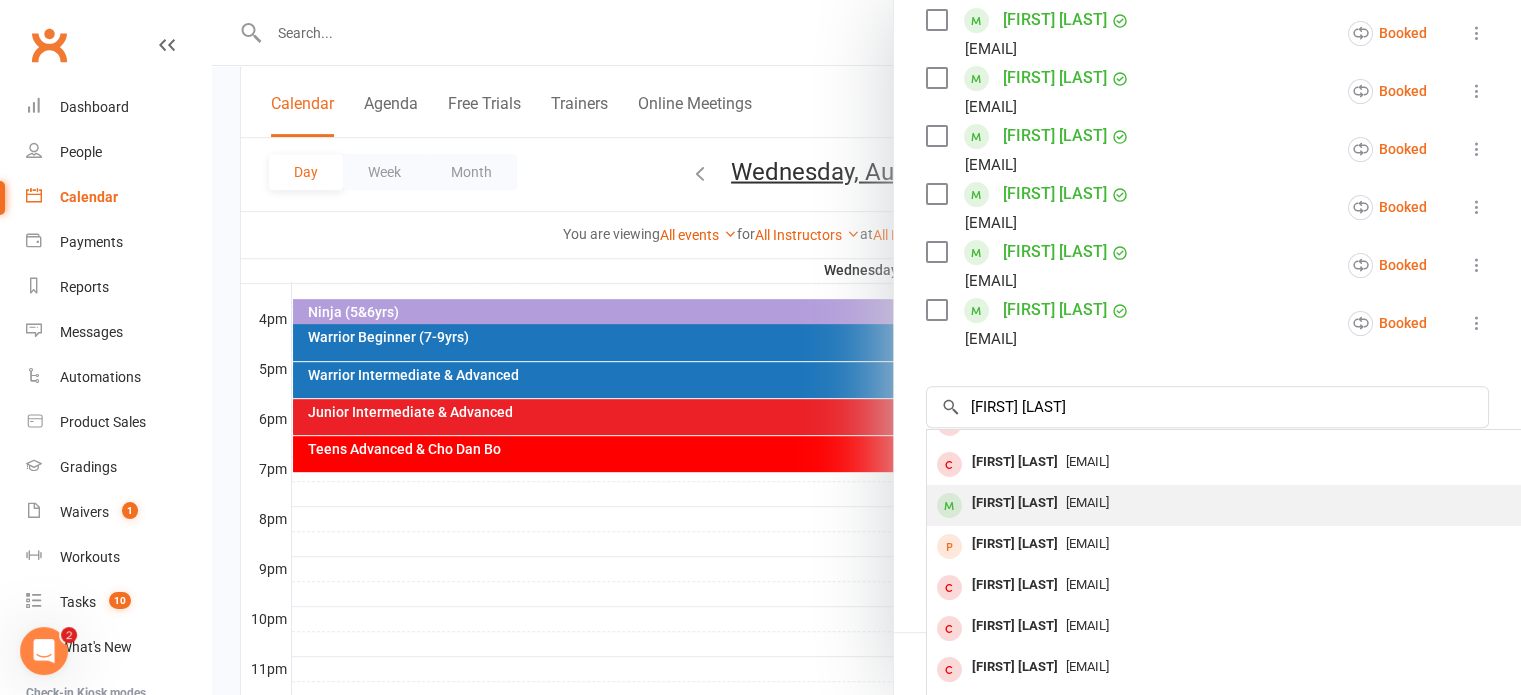 click on "[FIRST] [LAST]" at bounding box center [1015, 503] 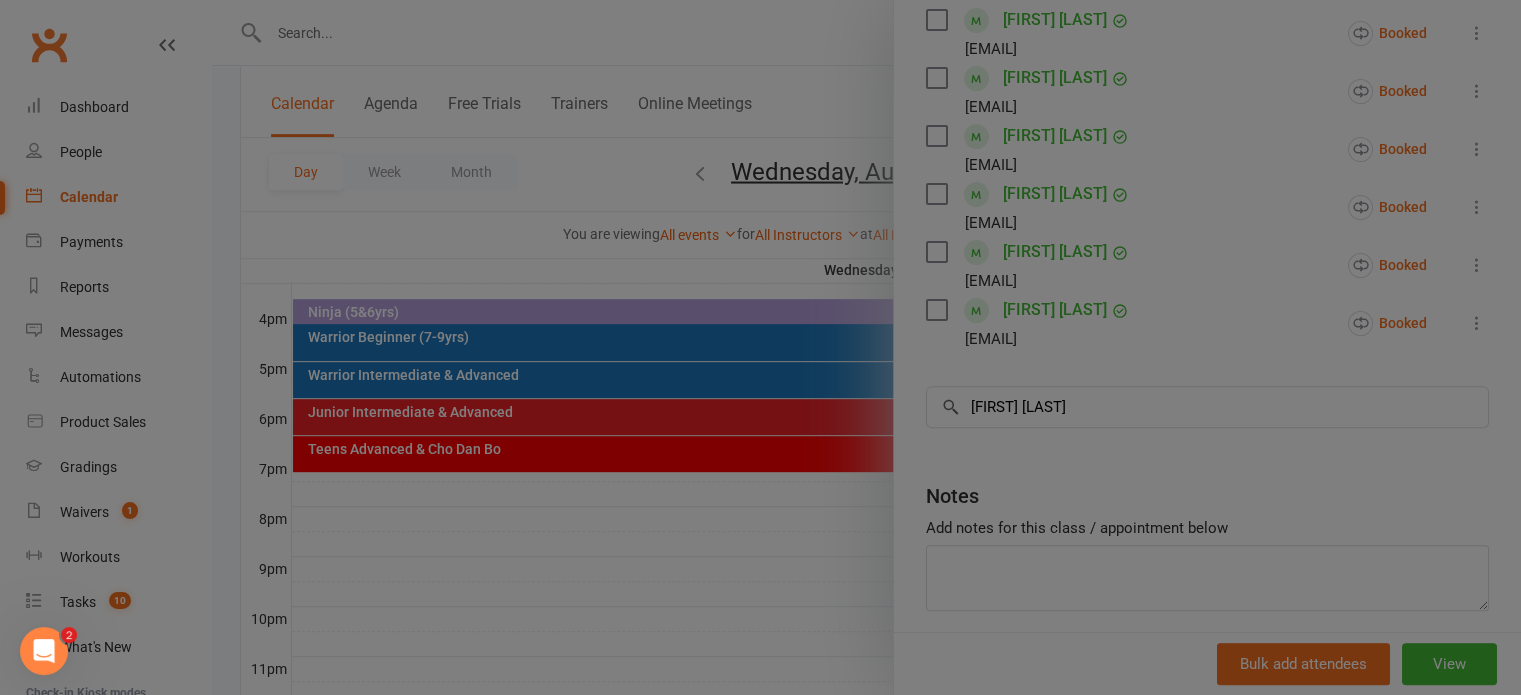 type 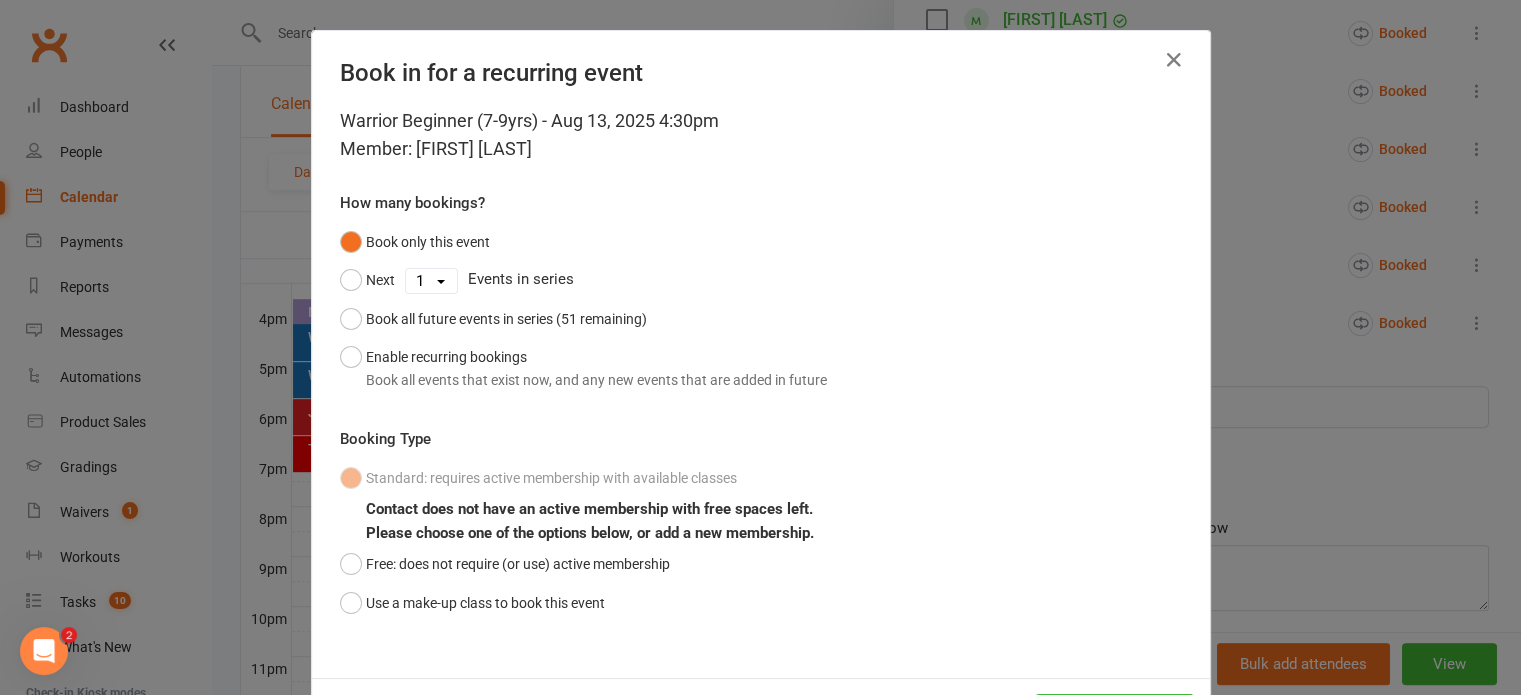 scroll, scrollTop: 87, scrollLeft: 0, axis: vertical 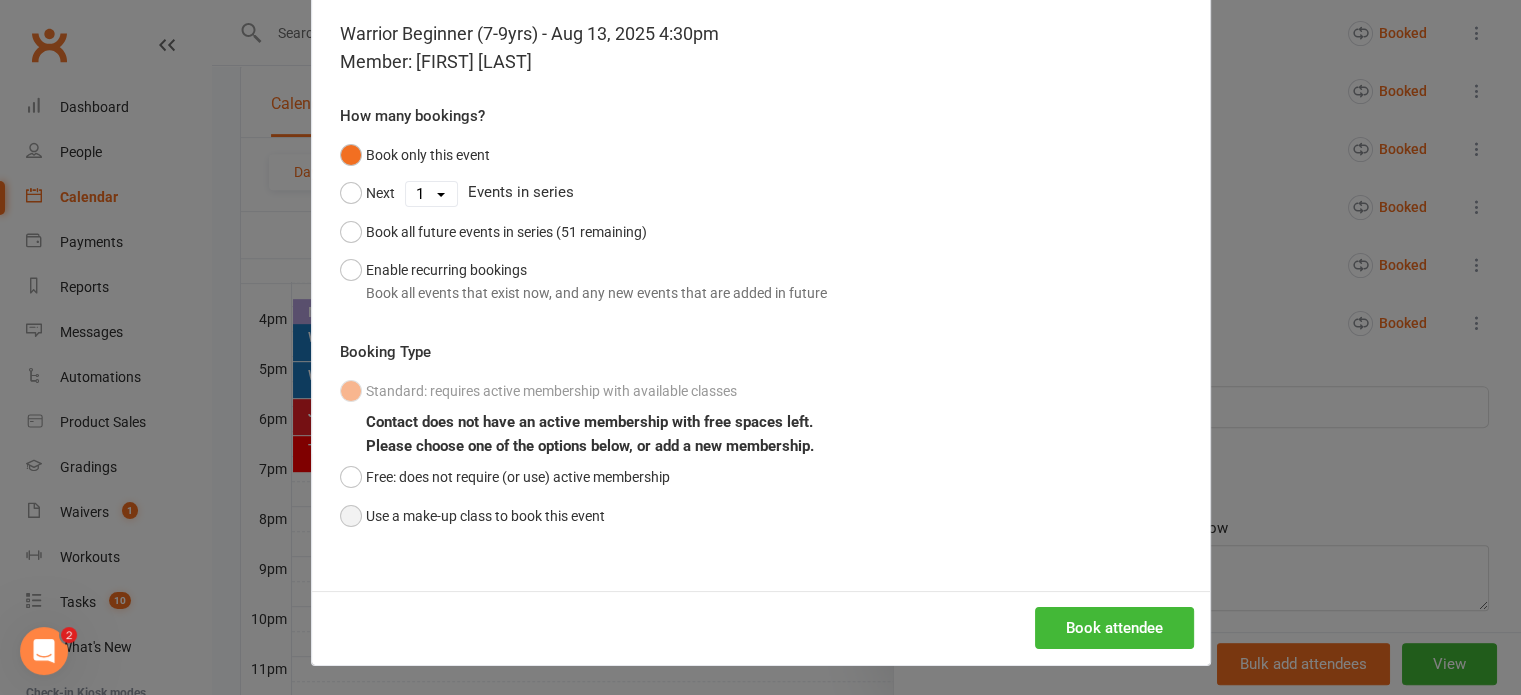 drag, startPoint x: 348, startPoint y: 523, endPoint x: 360, endPoint y: 514, distance: 15 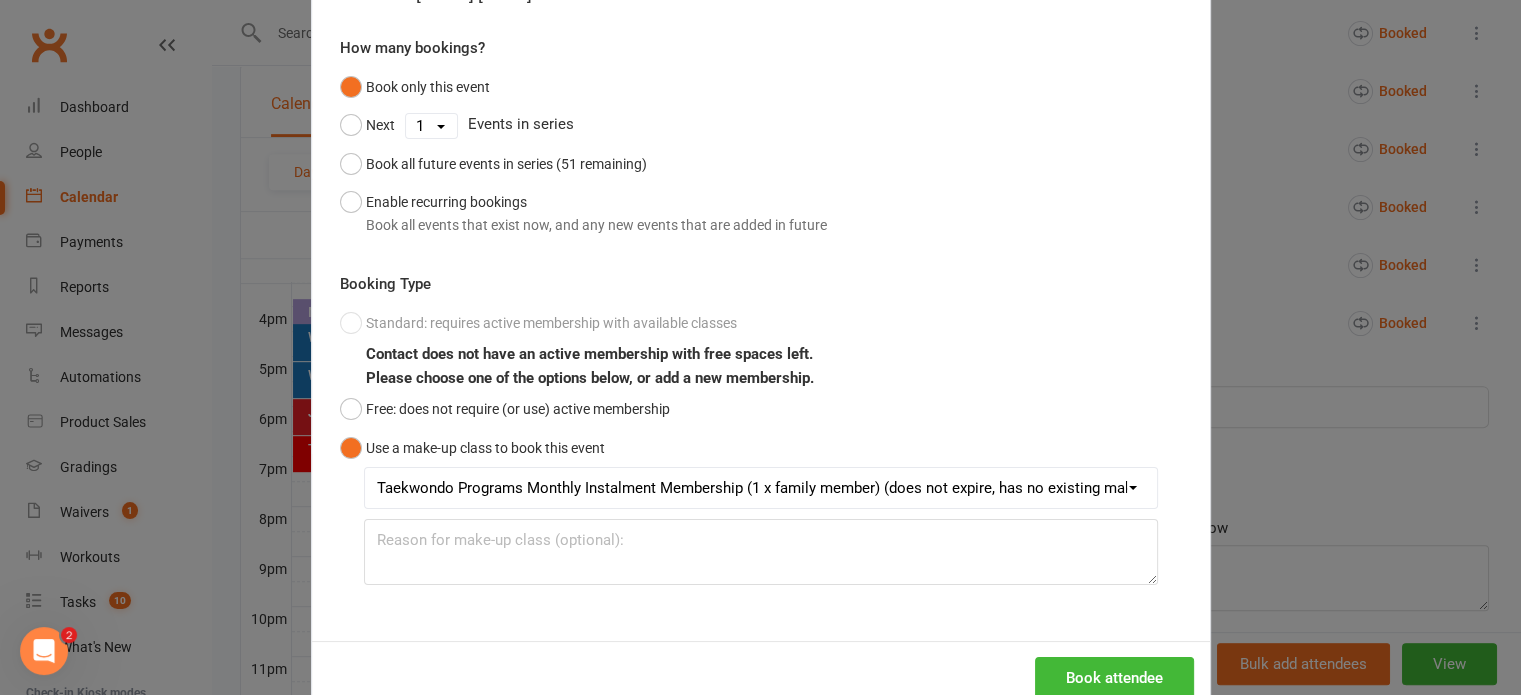 scroll, scrollTop: 204, scrollLeft: 0, axis: vertical 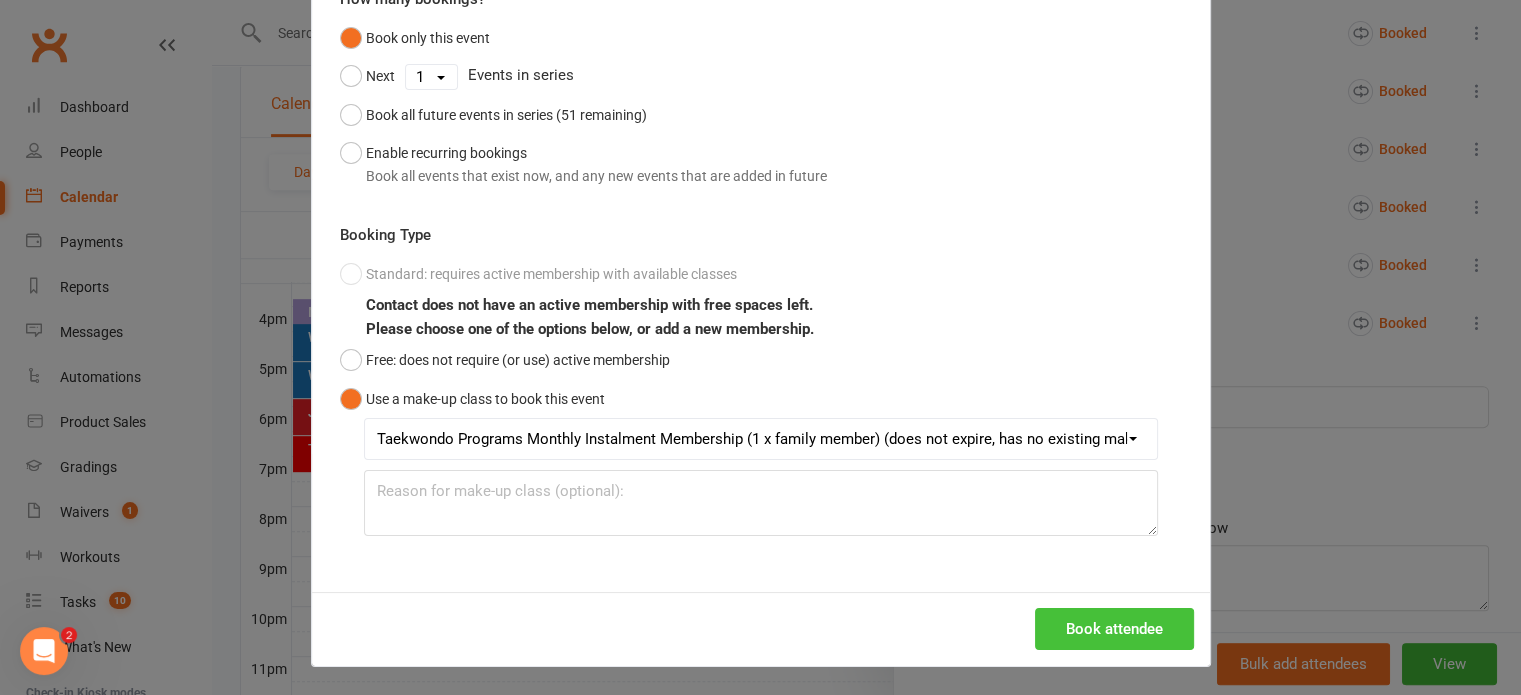 click on "Book attendee" at bounding box center [1114, 629] 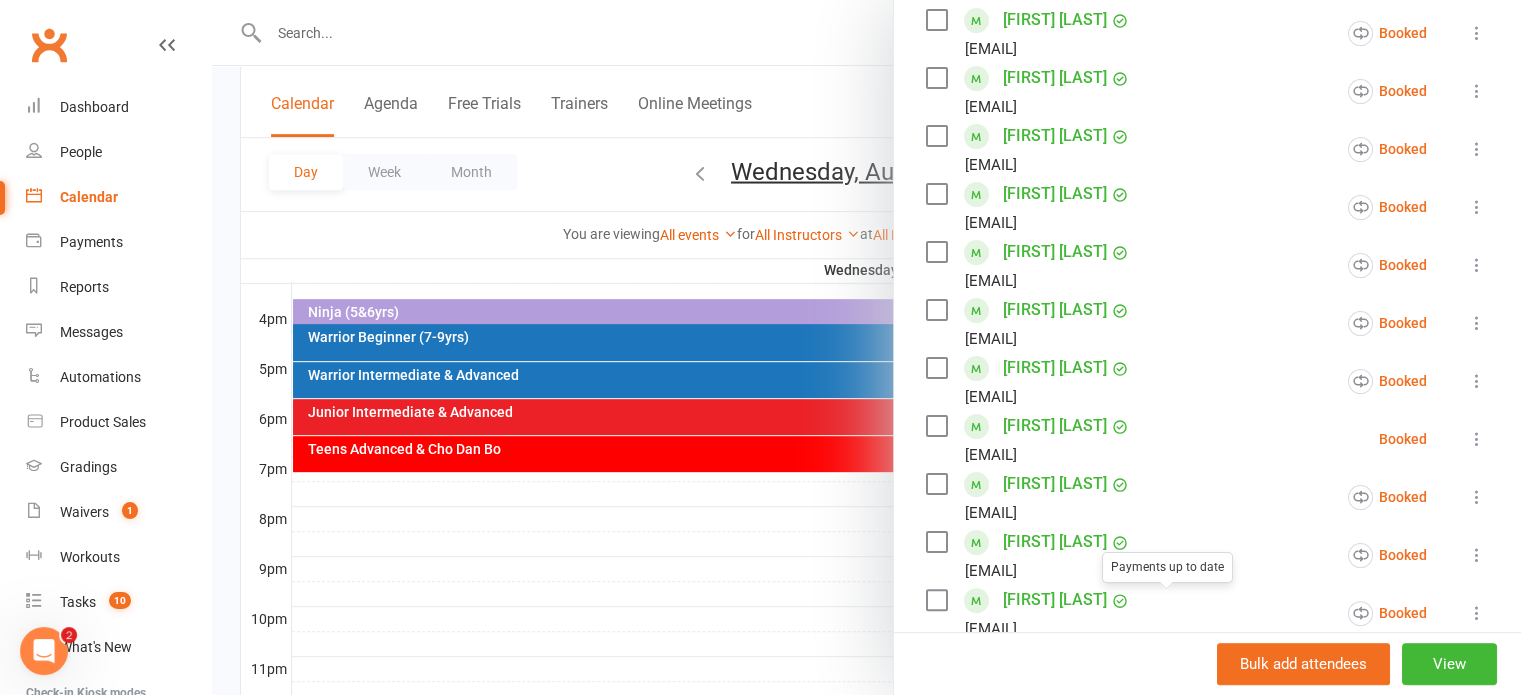 scroll, scrollTop: 0, scrollLeft: 0, axis: both 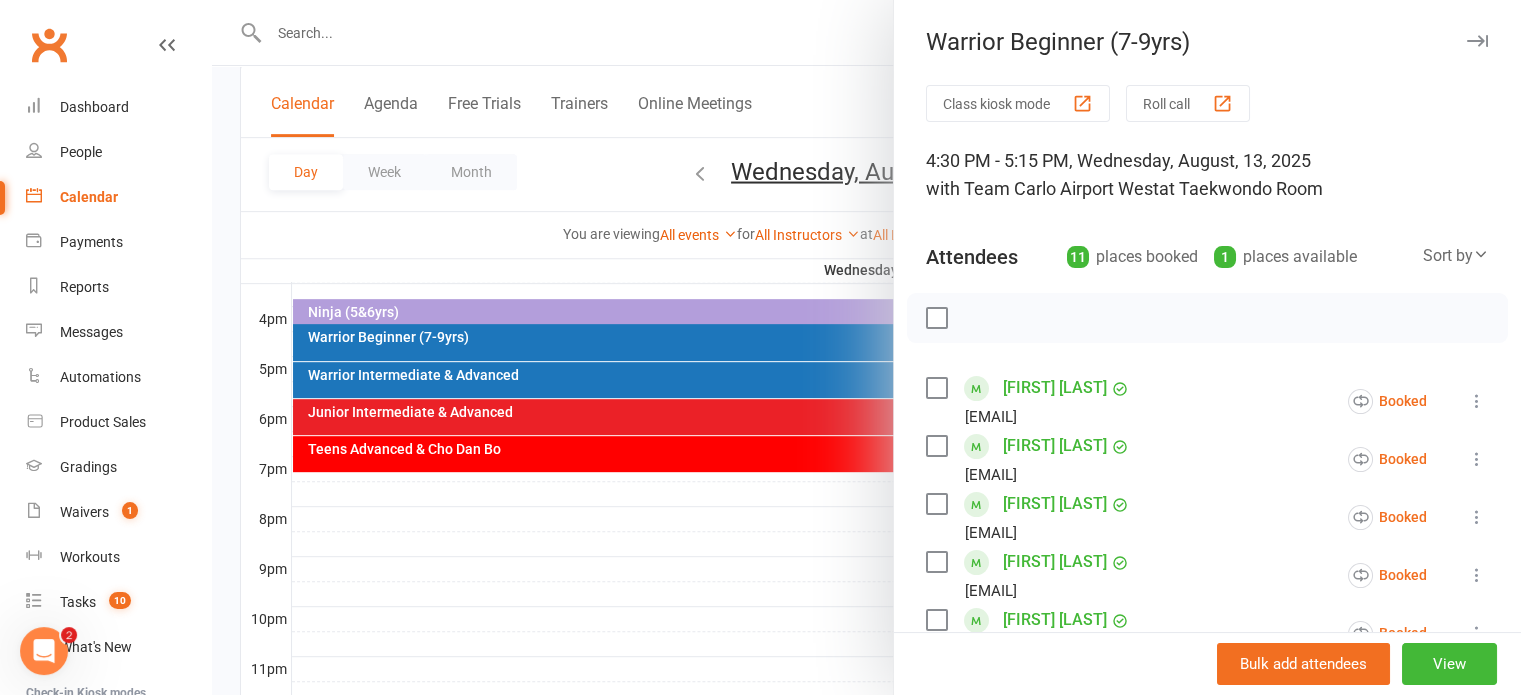 click at bounding box center [866, 347] 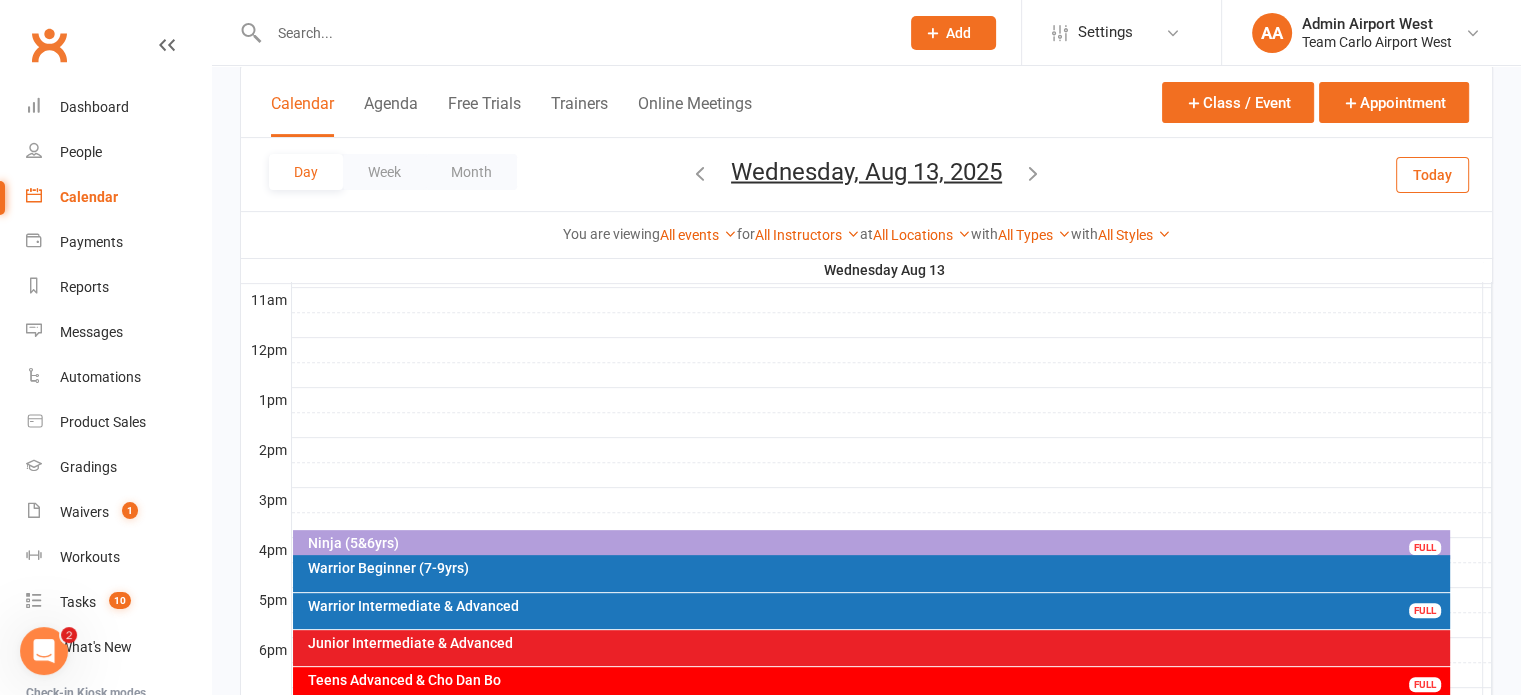 scroll, scrollTop: 500, scrollLeft: 0, axis: vertical 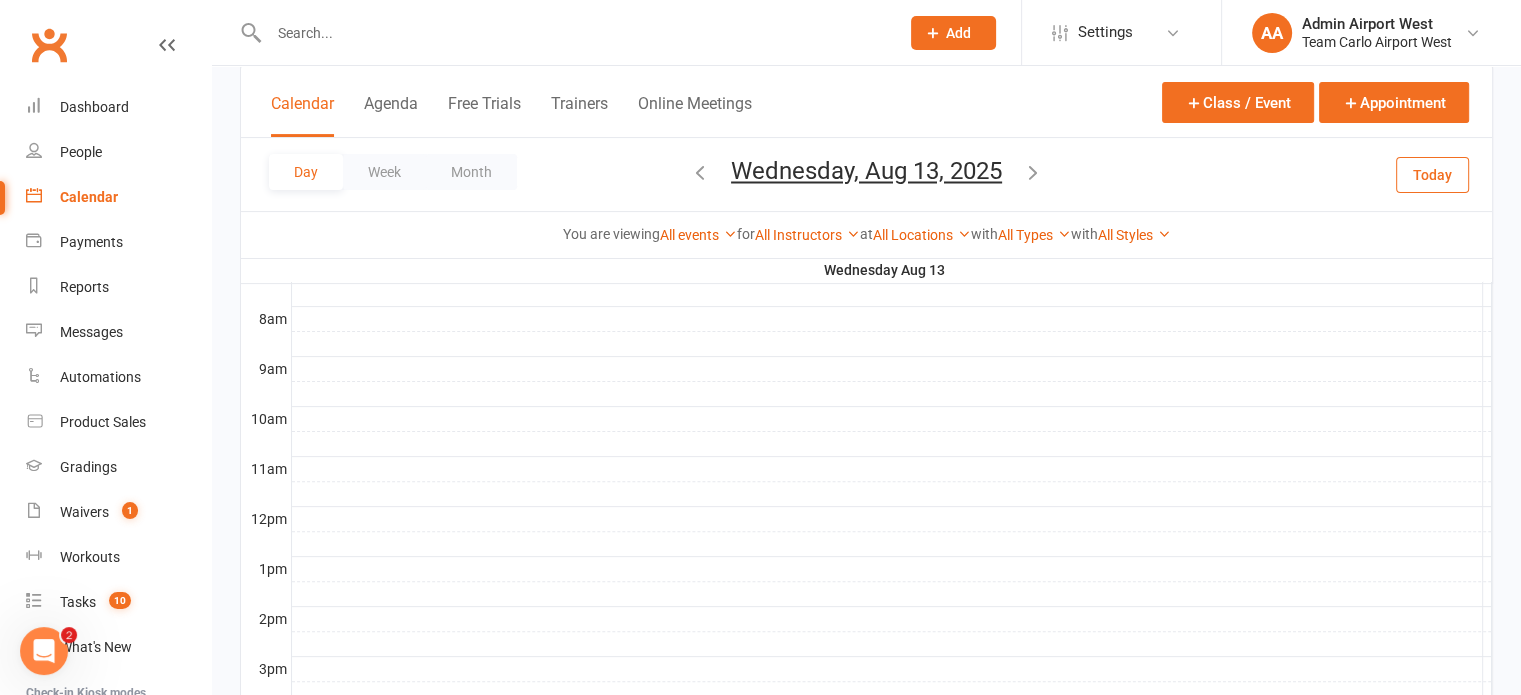 click on "Wednesday, Aug 13, 2025" at bounding box center (866, 171) 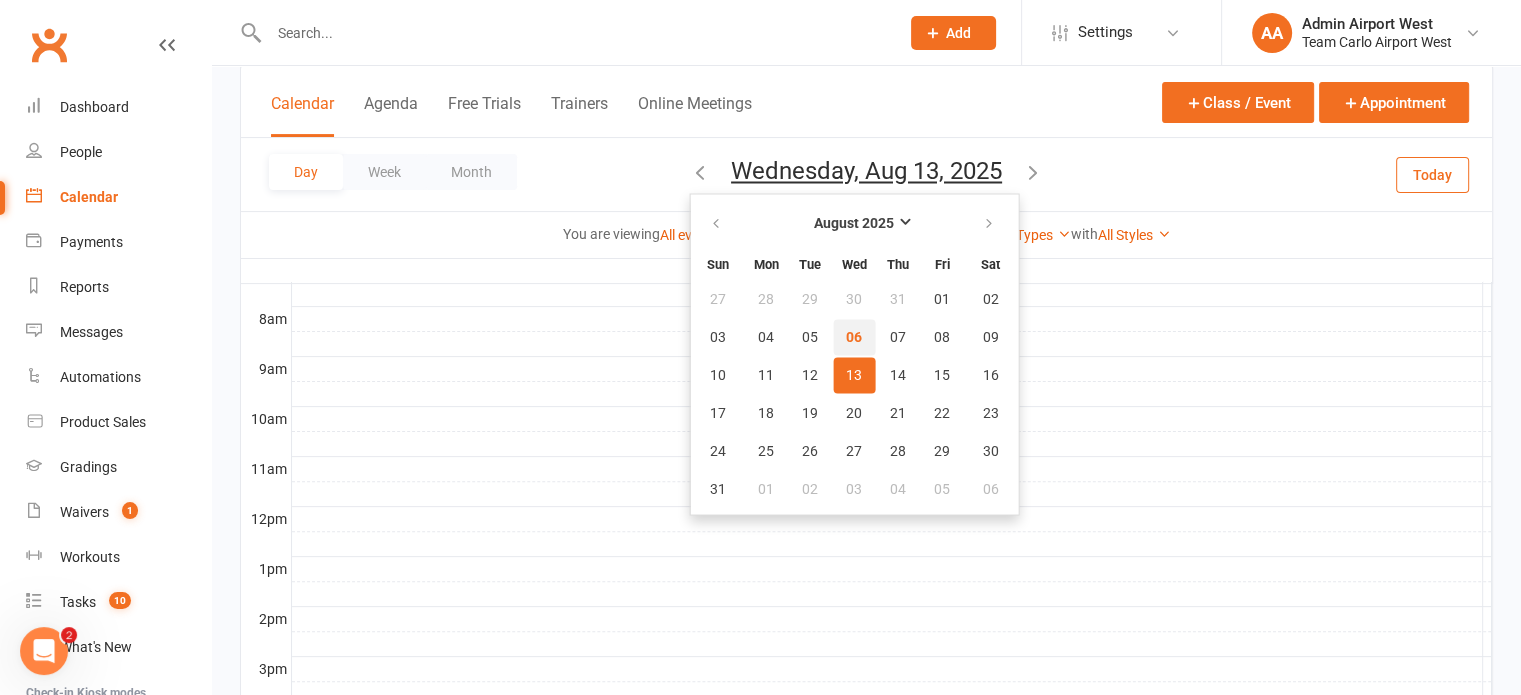 click on "06" at bounding box center (854, 337) 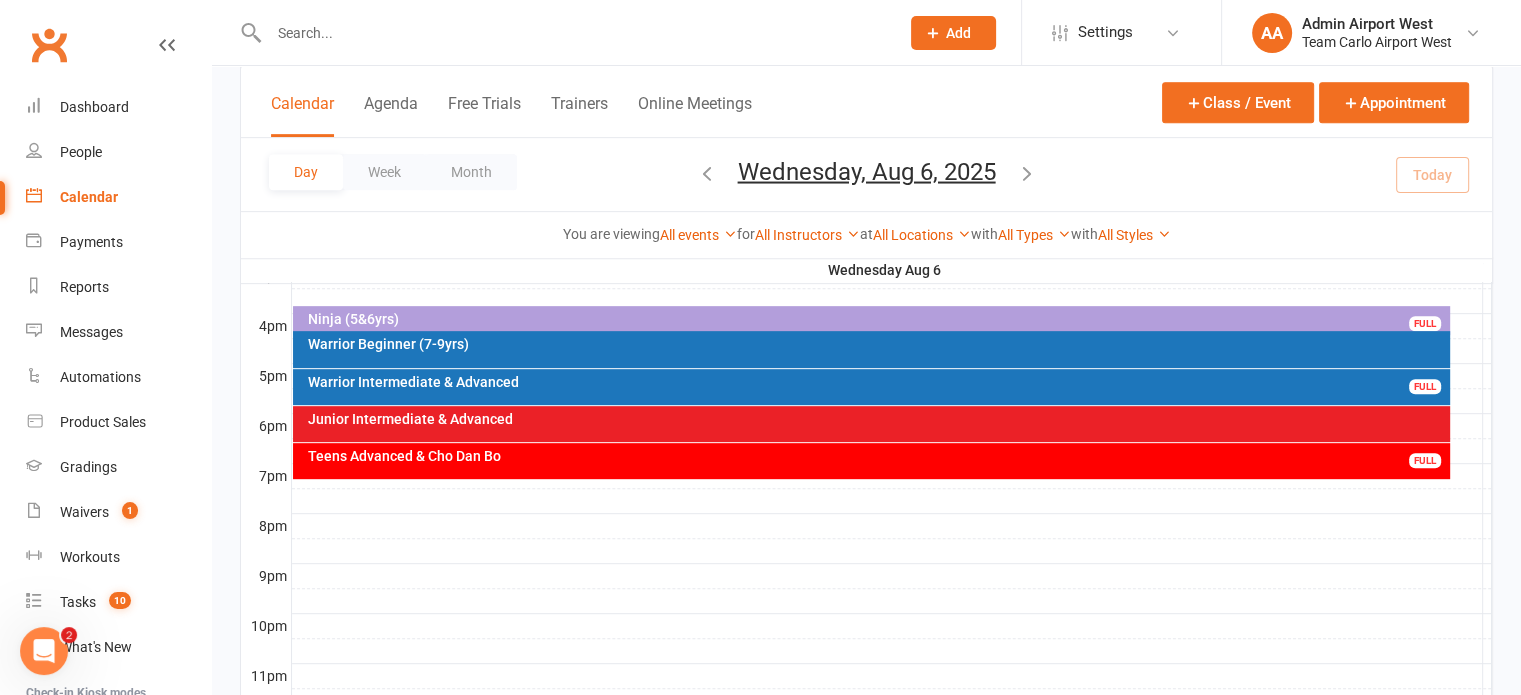 scroll, scrollTop: 859, scrollLeft: 0, axis: vertical 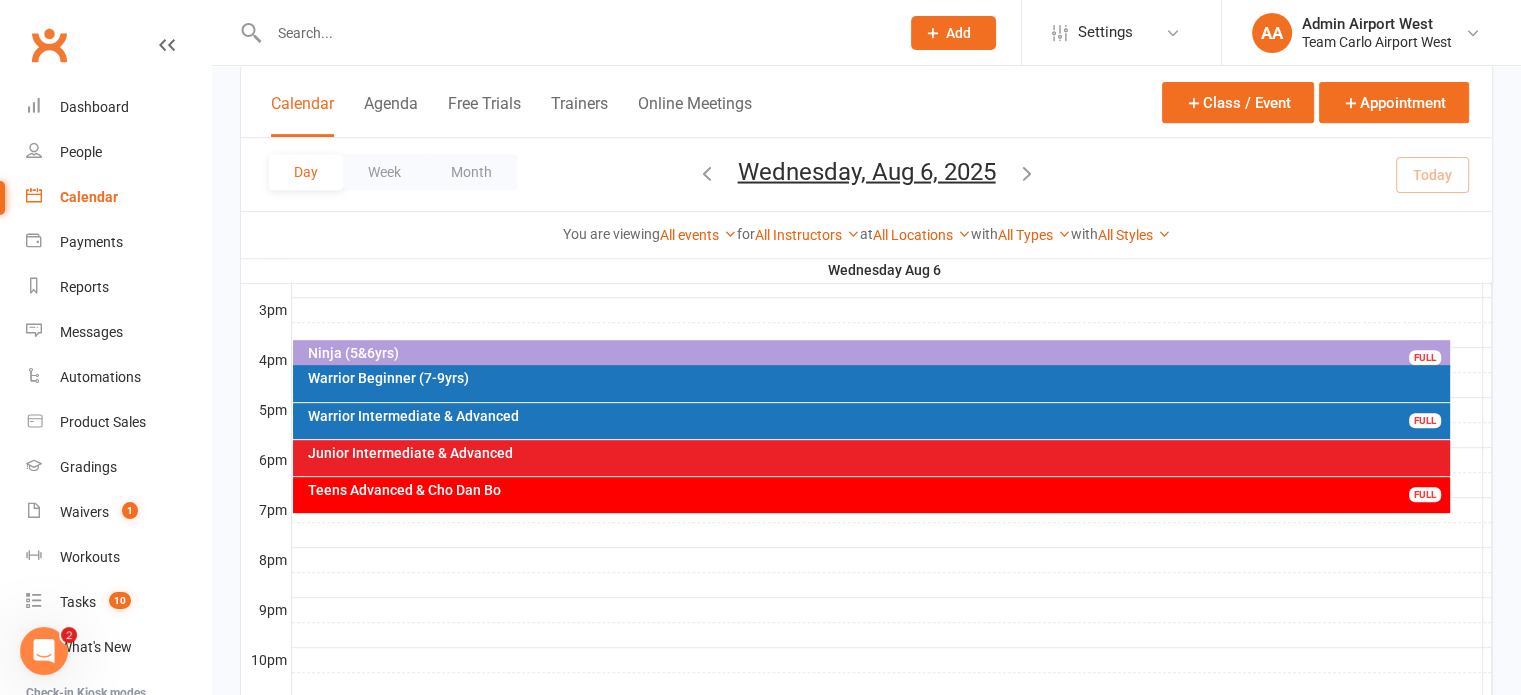 click on "Ninja (5&6yrs)" at bounding box center [876, 353] 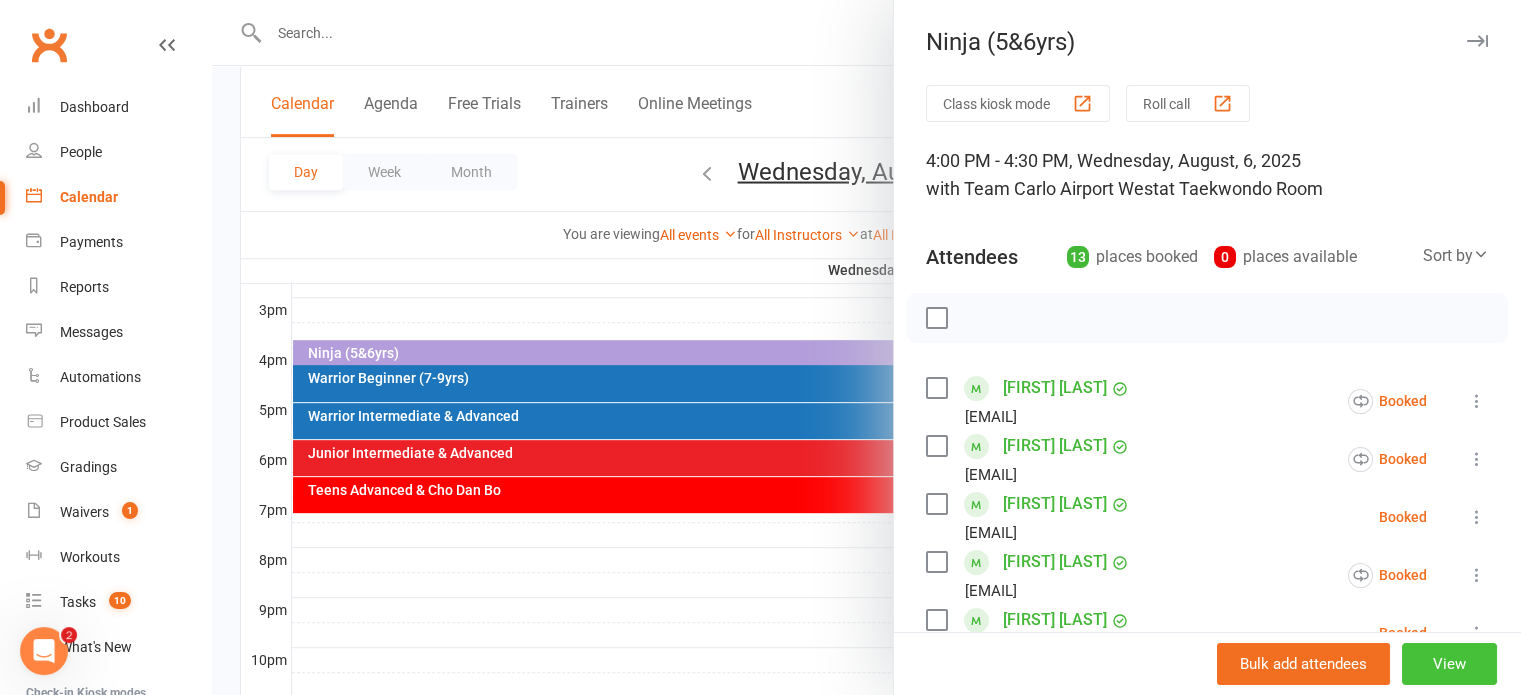 click on "View" at bounding box center (1449, 664) 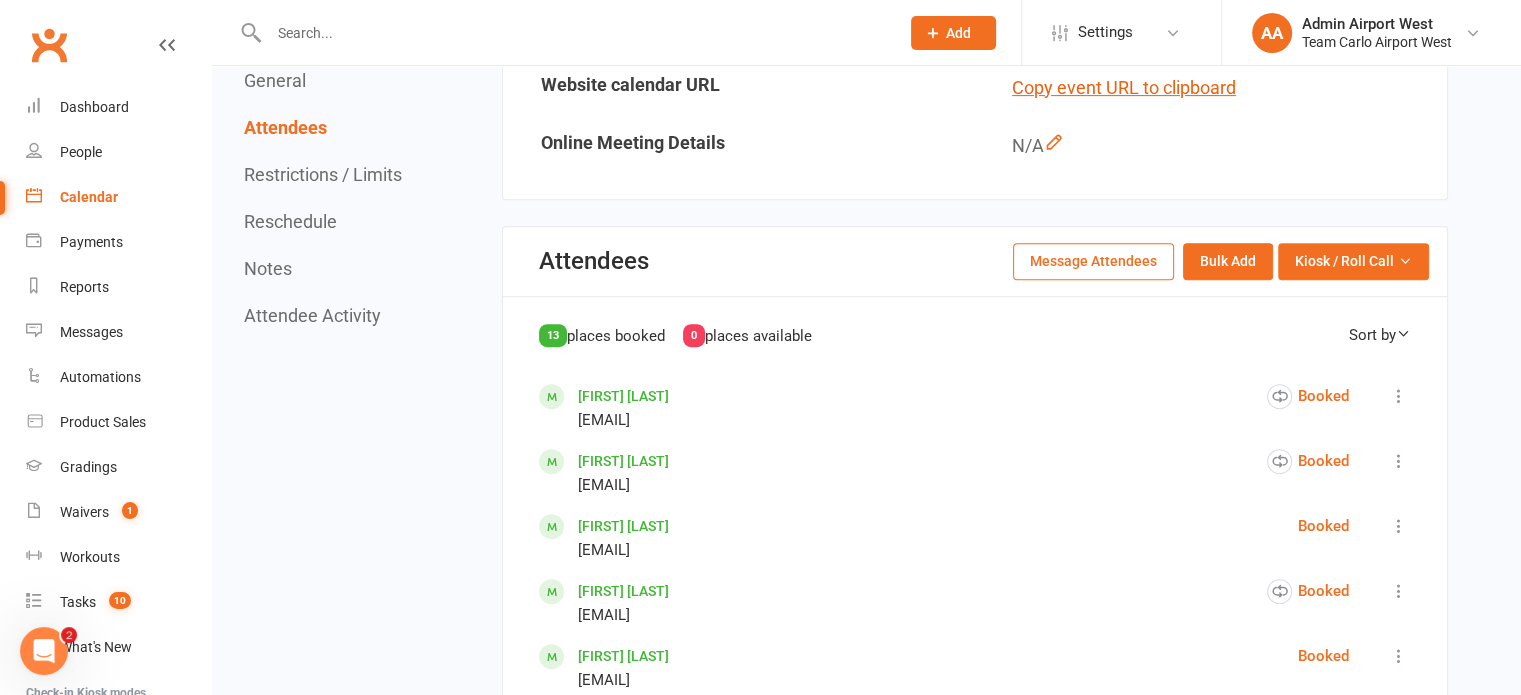 scroll, scrollTop: 800, scrollLeft: 0, axis: vertical 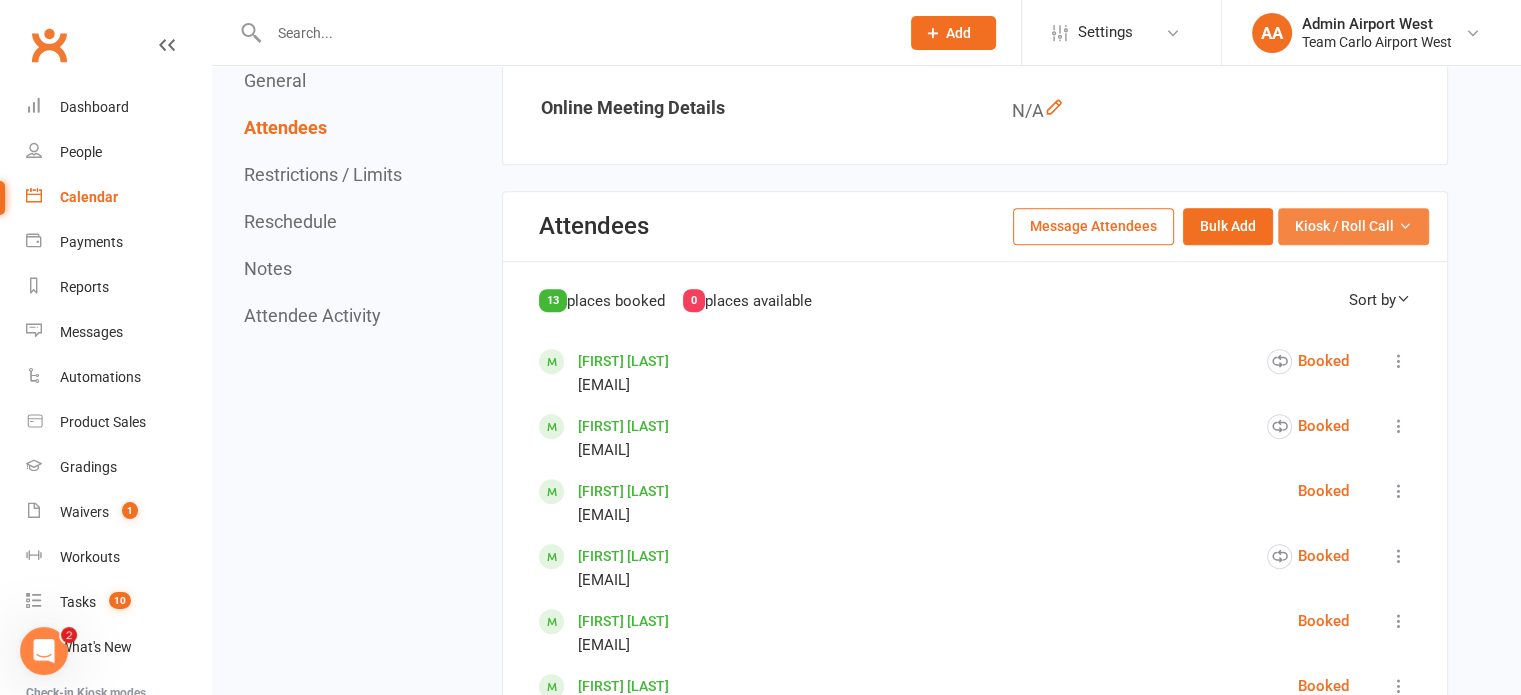 click on "Kiosk / Roll Call" at bounding box center [1344, 226] 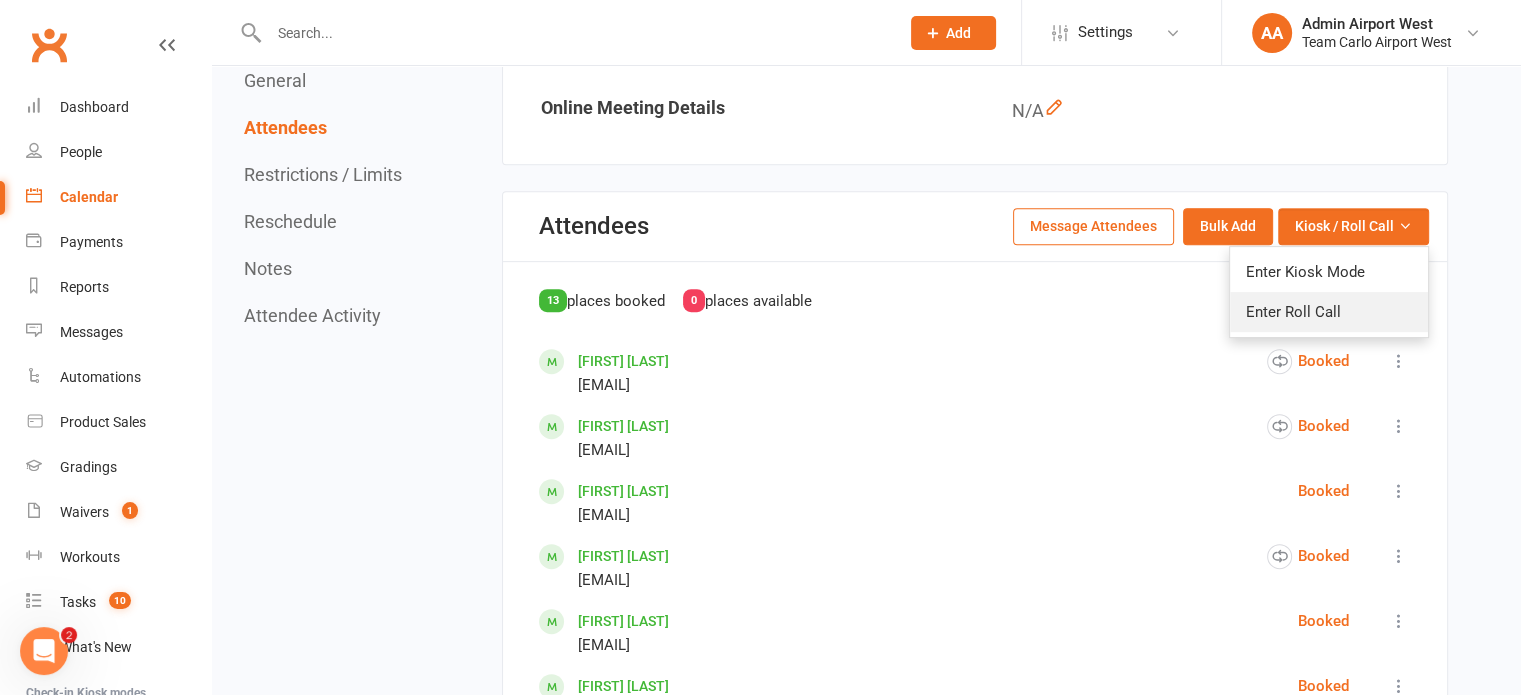 click on "Enter Roll Call" at bounding box center [1329, 312] 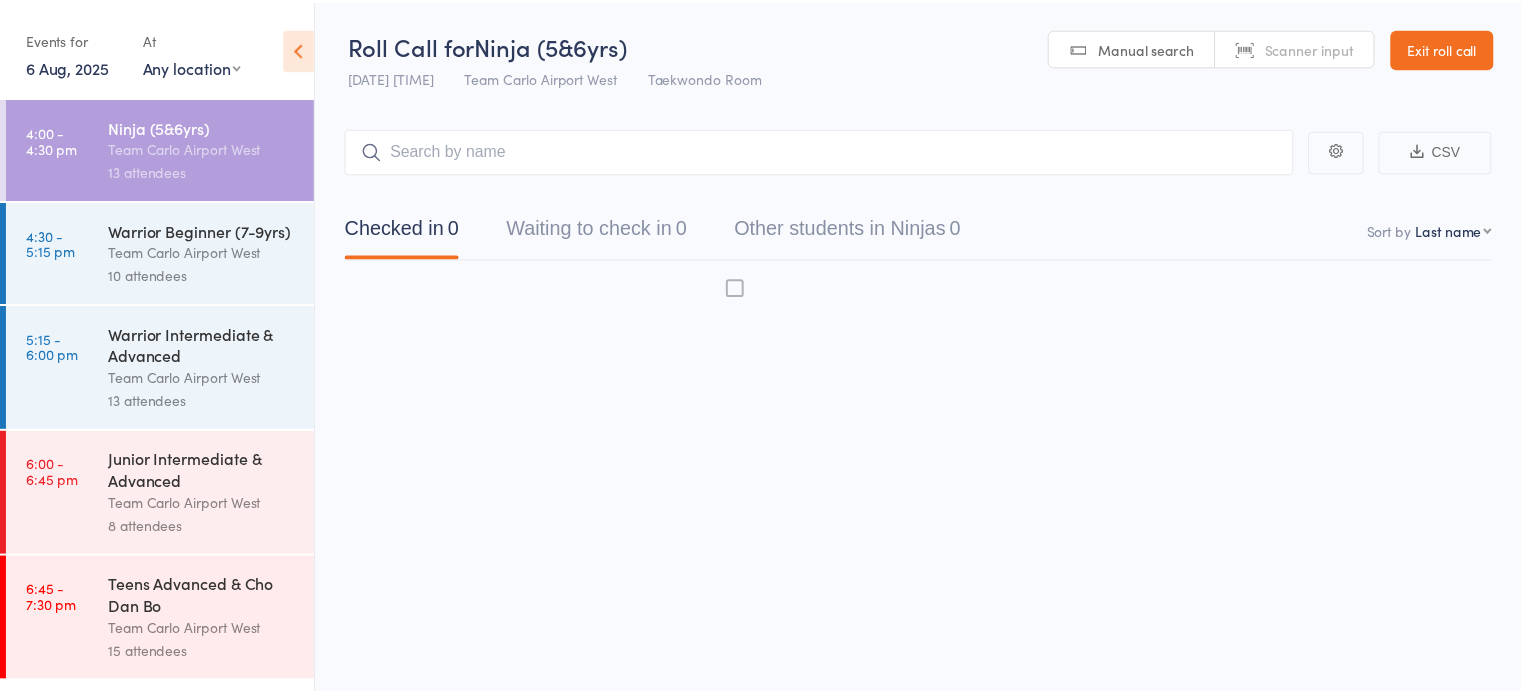 scroll, scrollTop: 0, scrollLeft: 0, axis: both 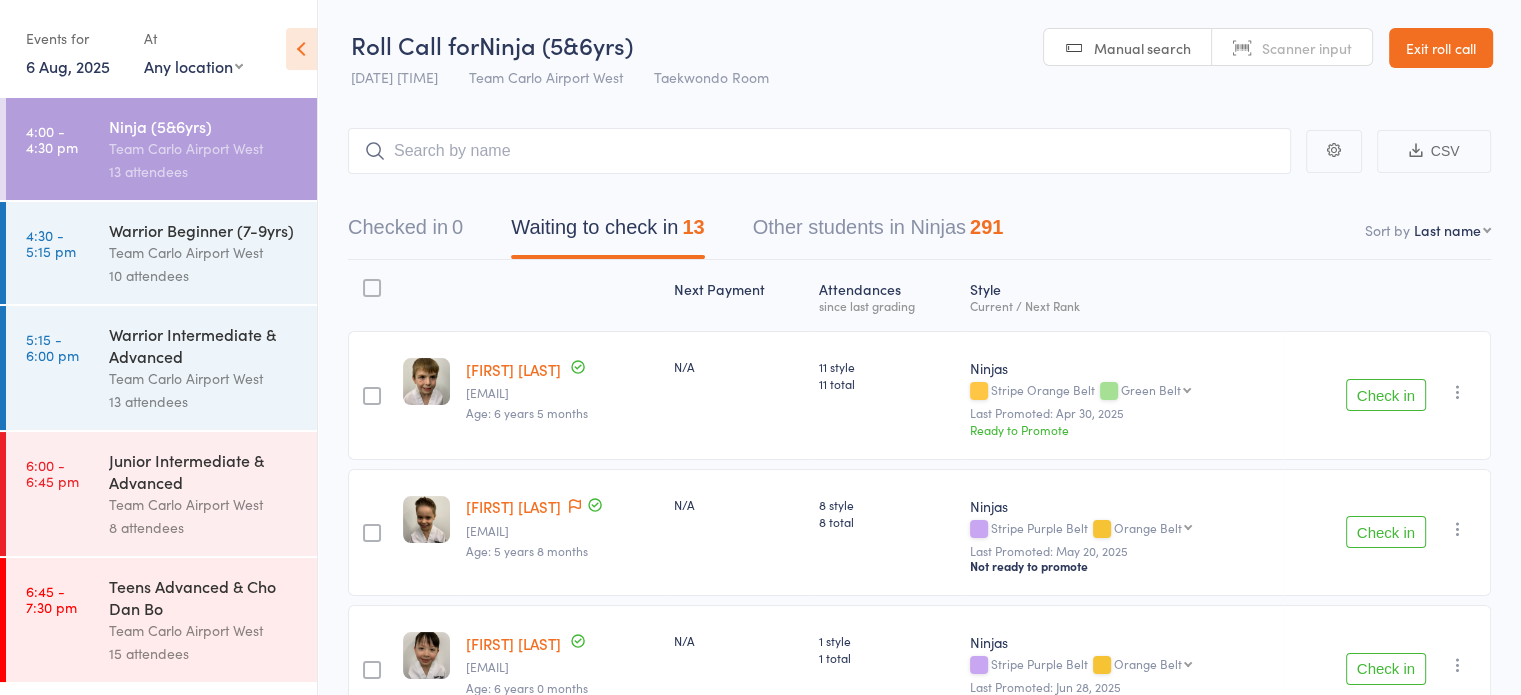 click on "First name Last name Birthday today? Behind on payments? Check in time Next payment date Next payment amount Membership name Membership expires Ready to grade Style and Rank Style attendance count All attendance count Last Promoted" at bounding box center [1452, 230] 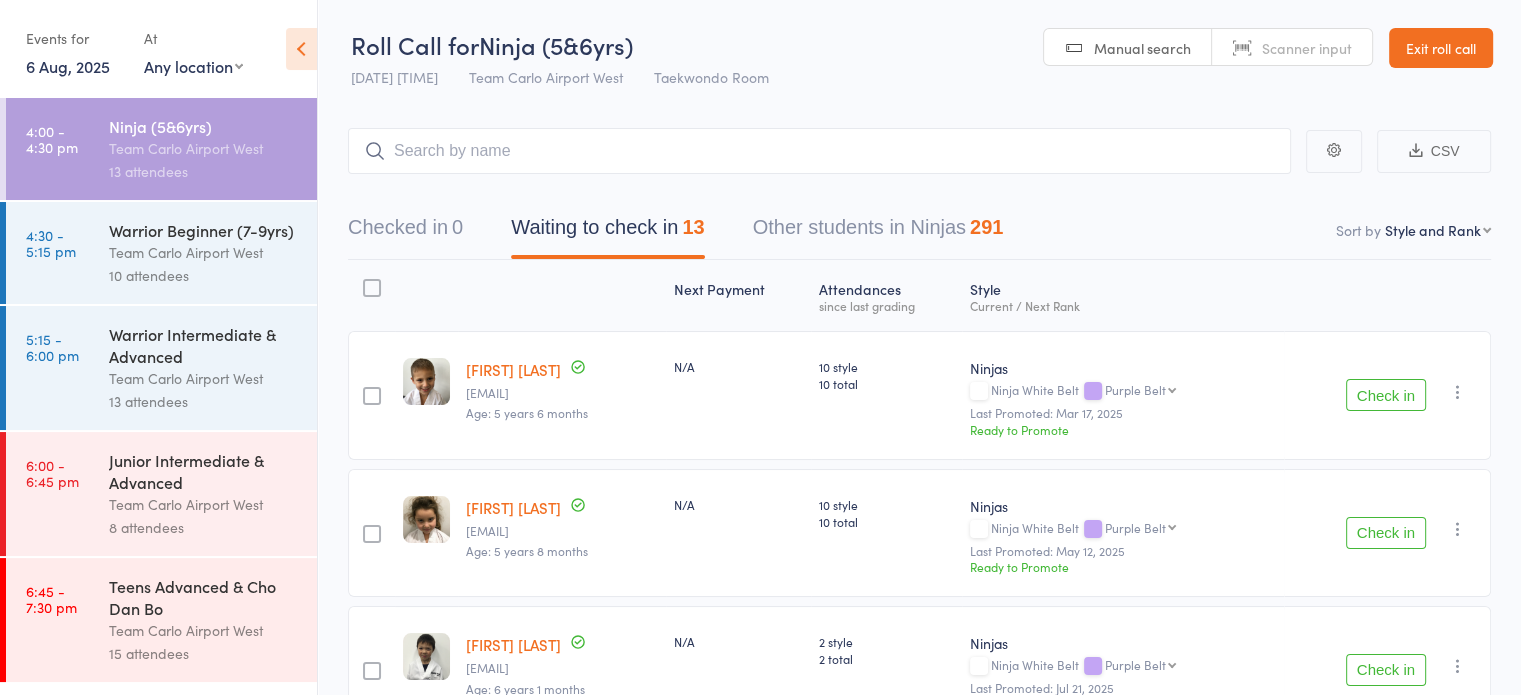 click on "10 attendees" at bounding box center (204, 275) 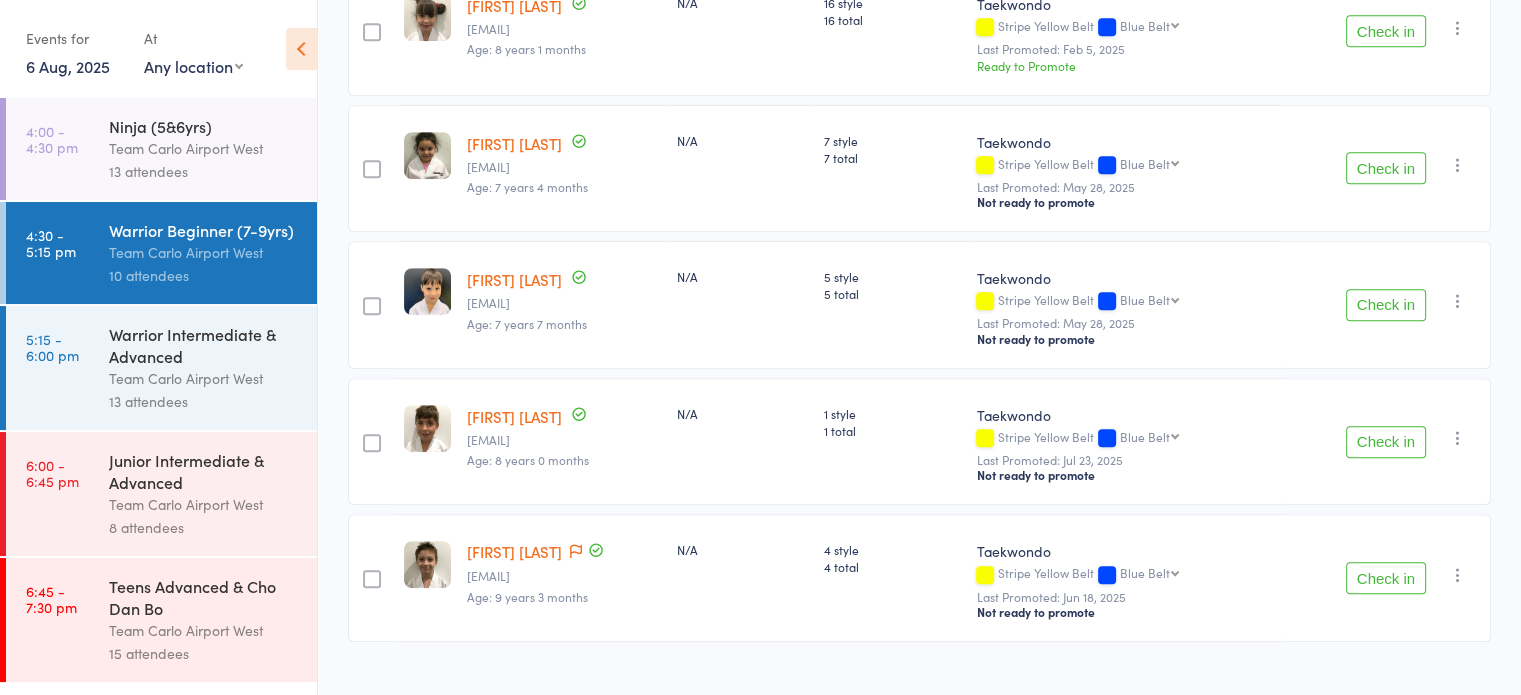 scroll, scrollTop: 1075, scrollLeft: 0, axis: vertical 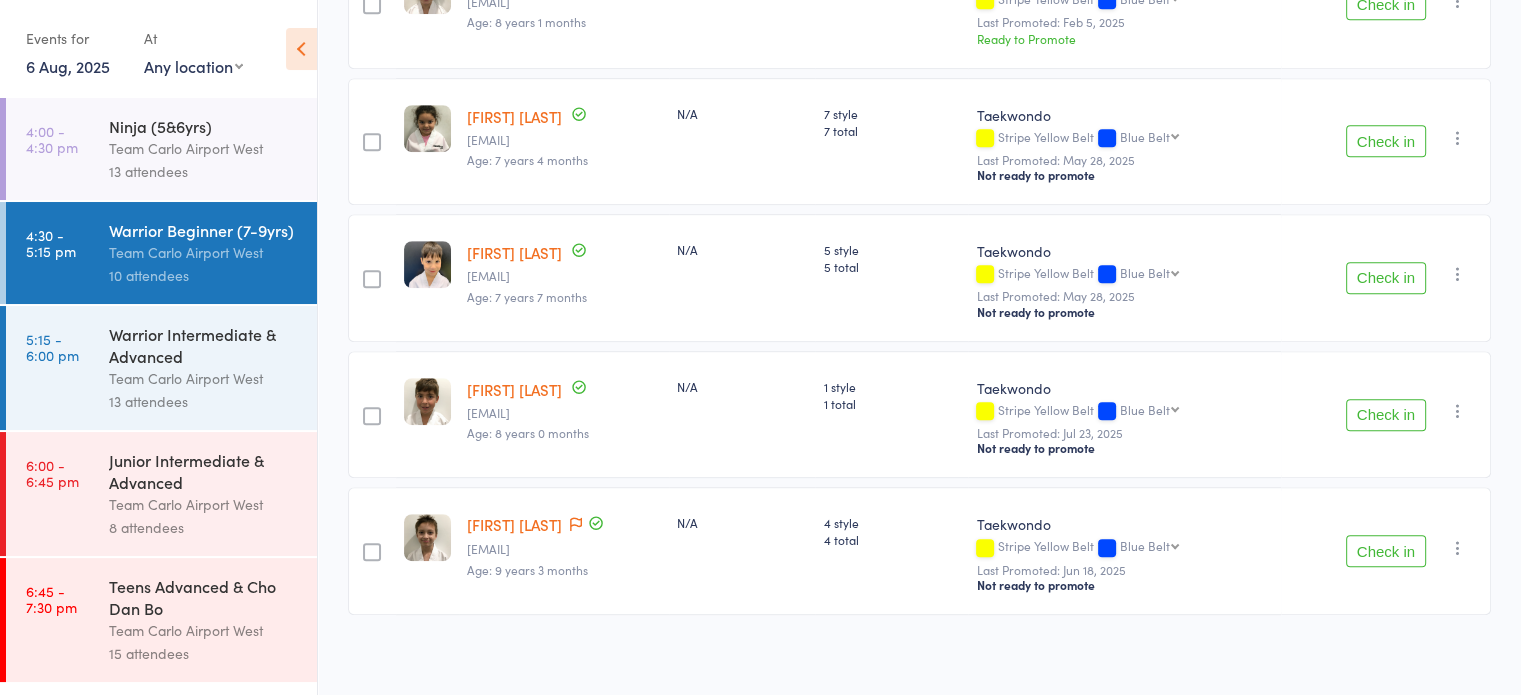 click on "Warrior Intermediate & Advanced" at bounding box center [204, 345] 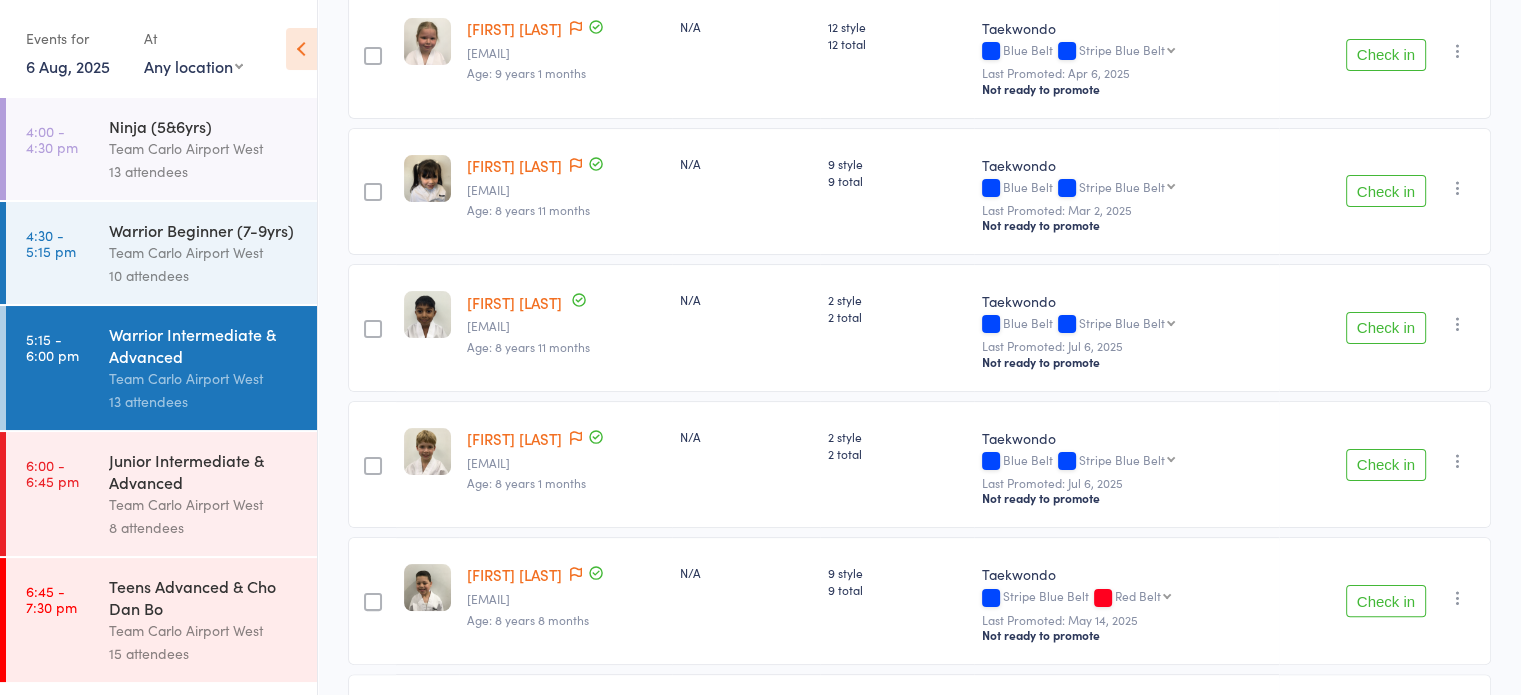 scroll, scrollTop: 83, scrollLeft: 0, axis: vertical 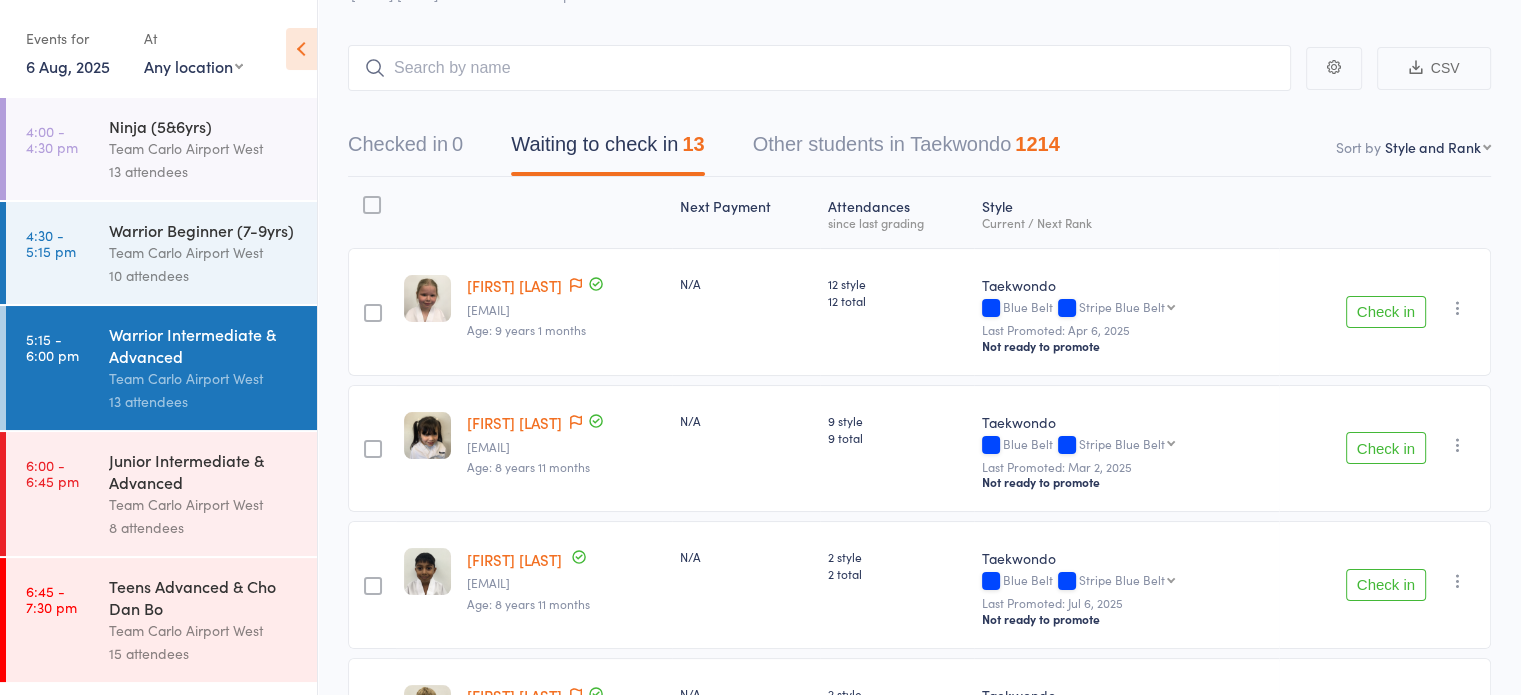 click on "8 attendees" at bounding box center (204, 527) 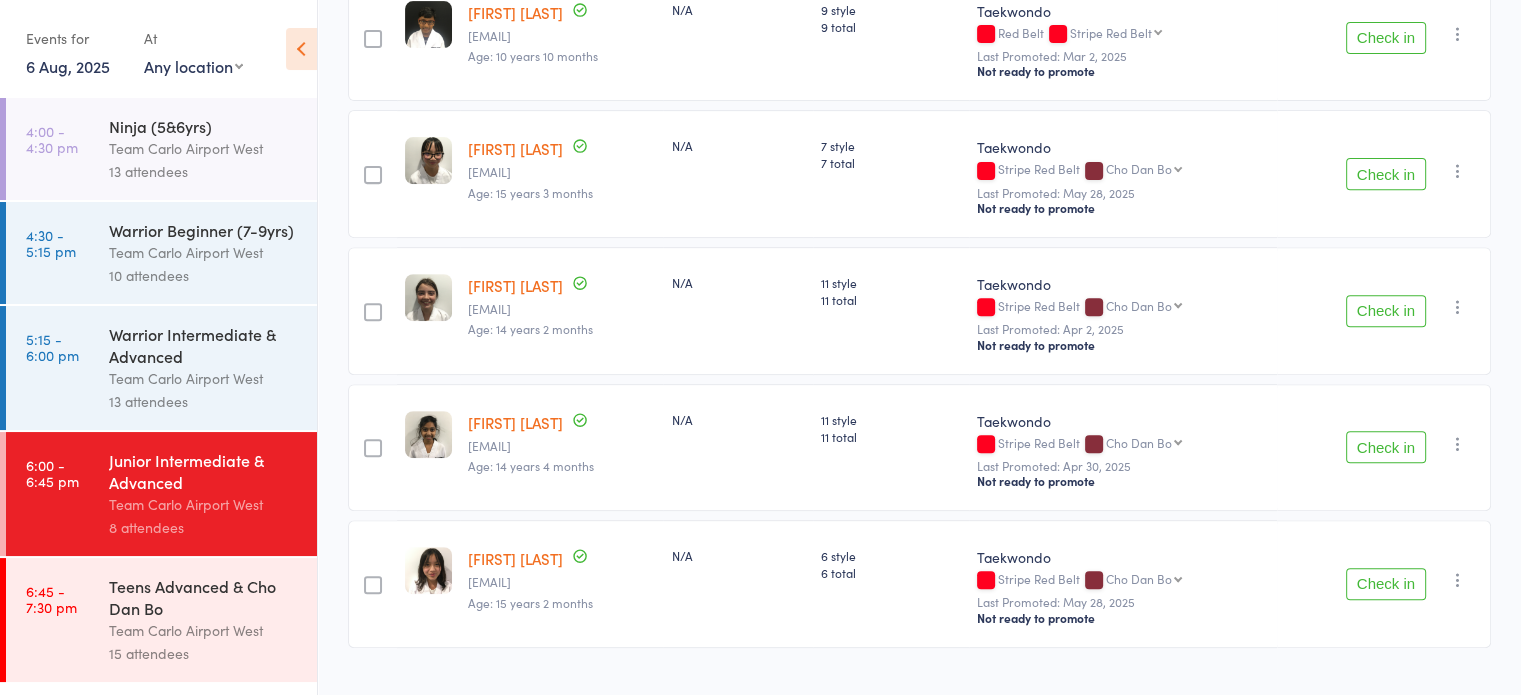 scroll, scrollTop: 803, scrollLeft: 0, axis: vertical 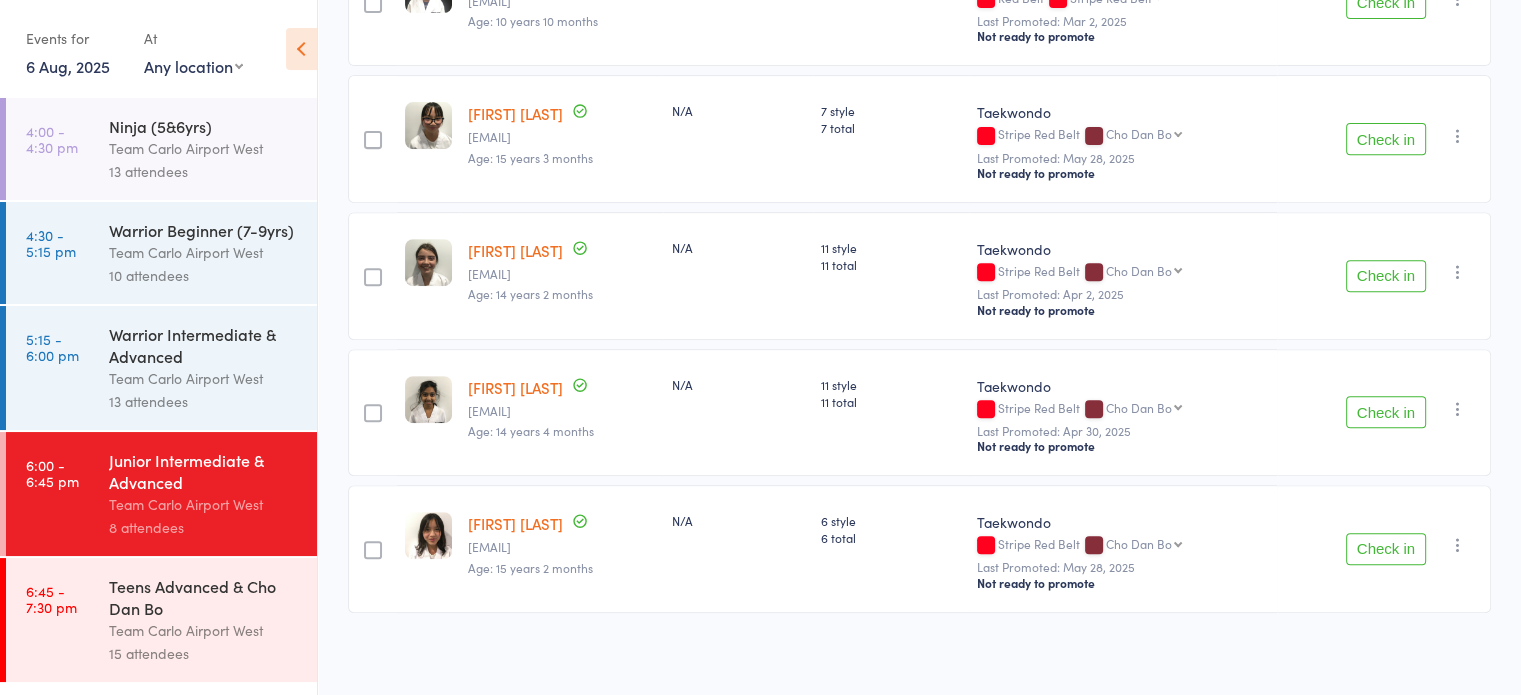 click on "Teens Advanced & Cho Dan Bo" at bounding box center (204, 597) 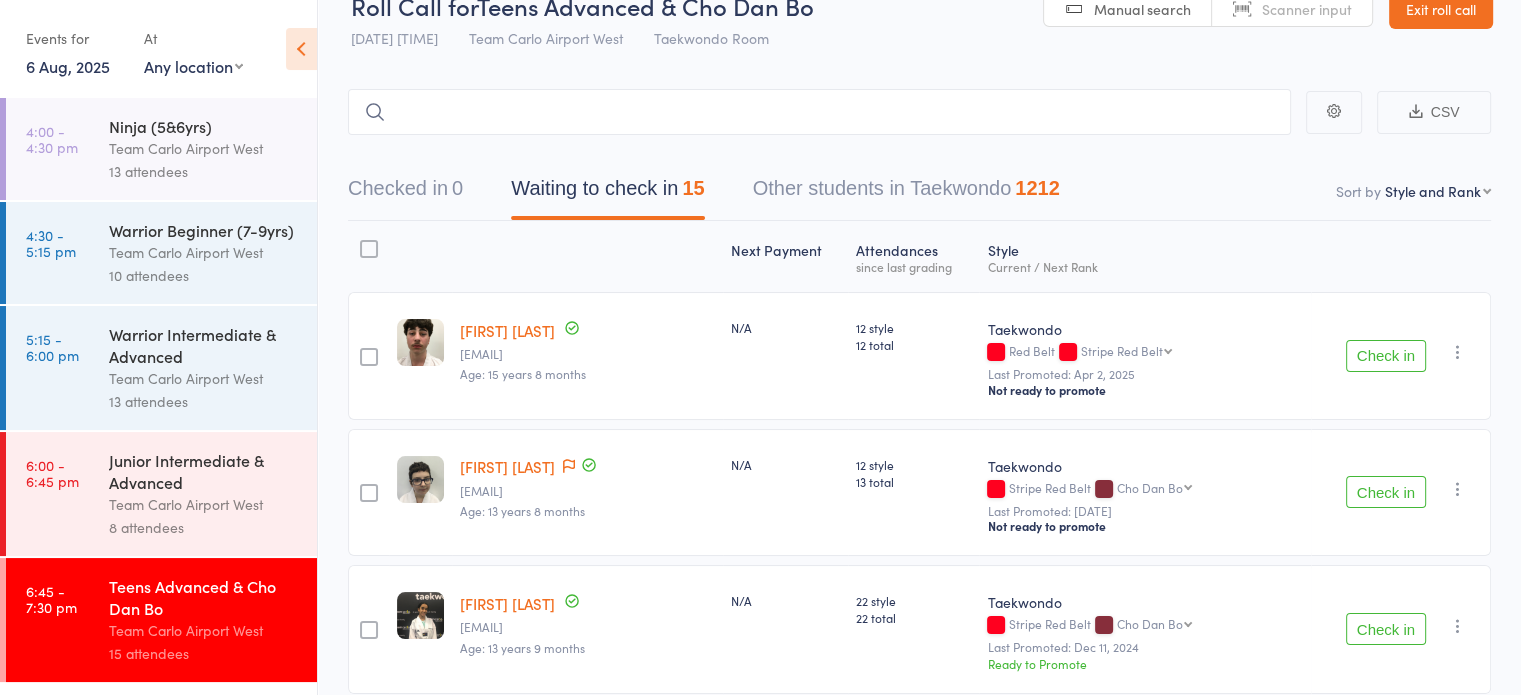 scroll, scrollTop: 0, scrollLeft: 0, axis: both 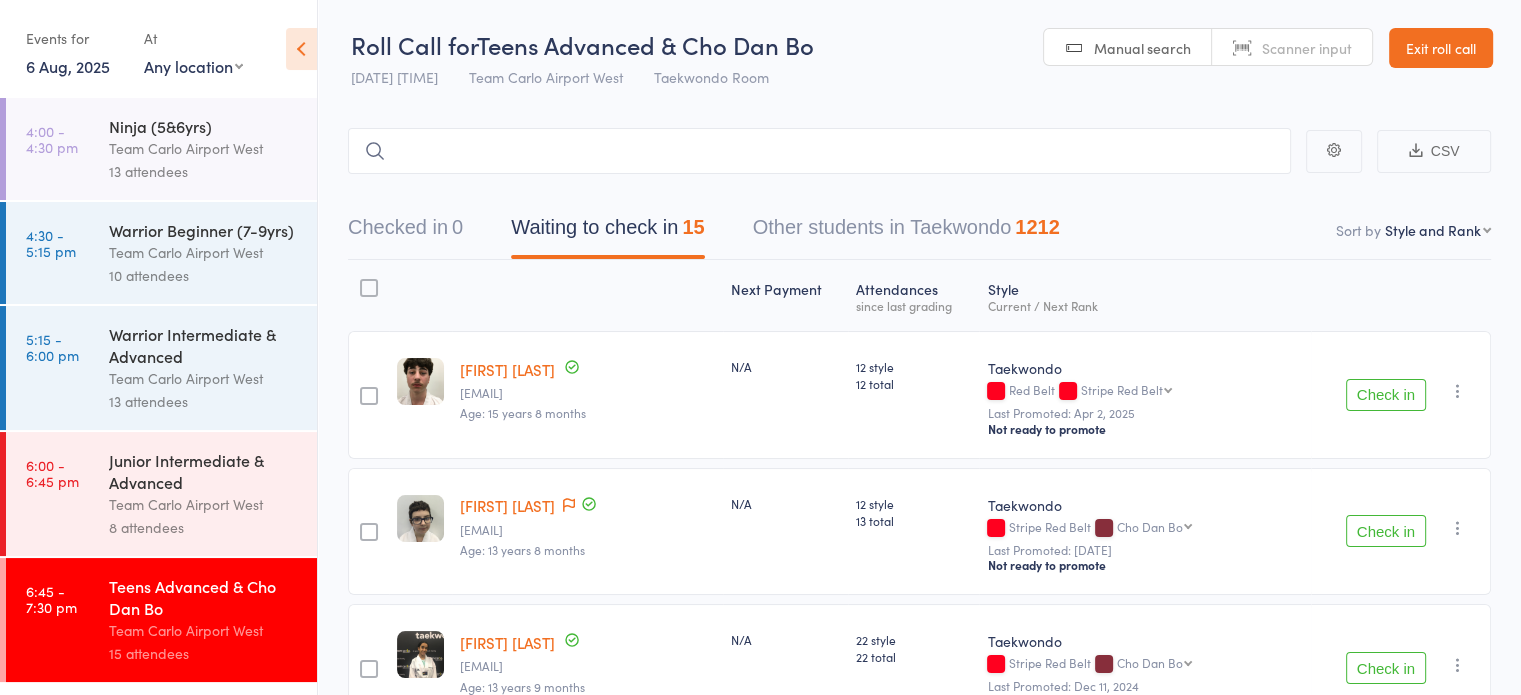 type 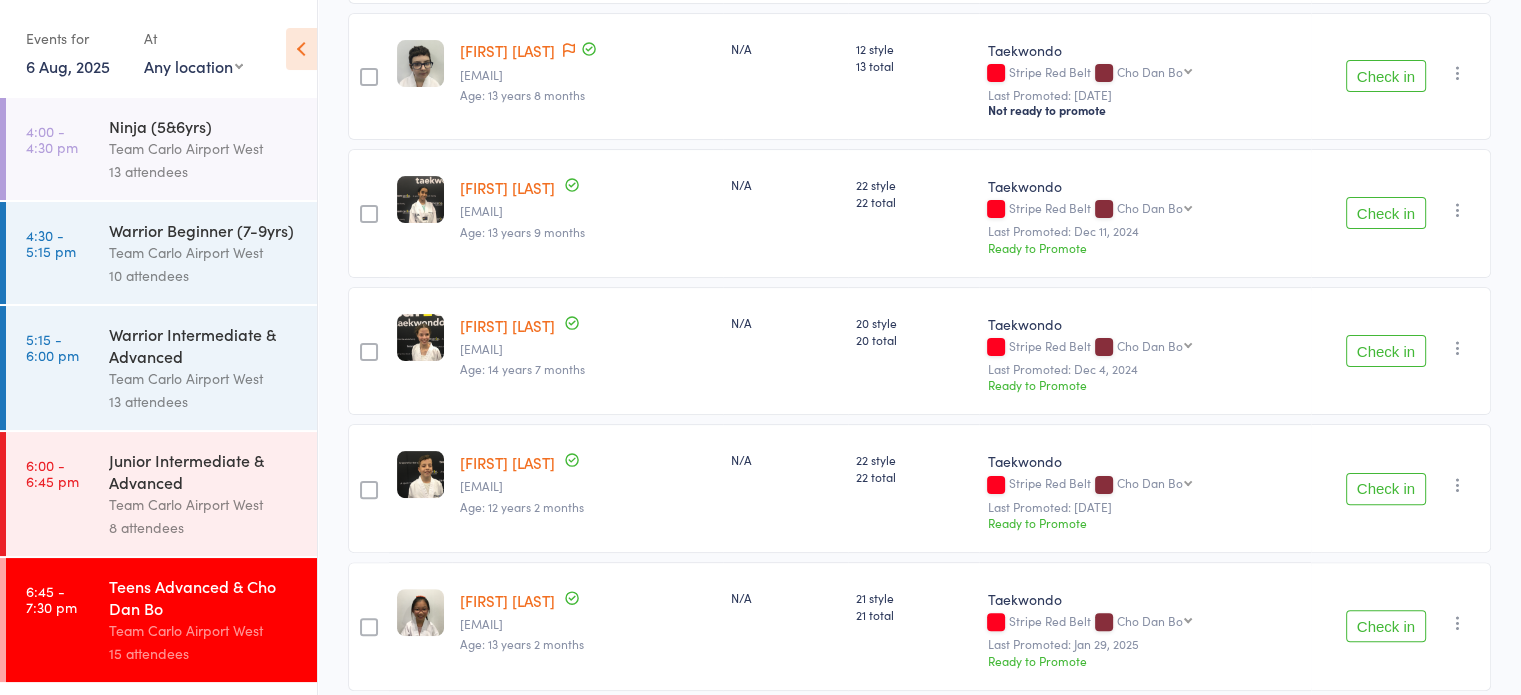 scroll, scrollTop: 0, scrollLeft: 0, axis: both 